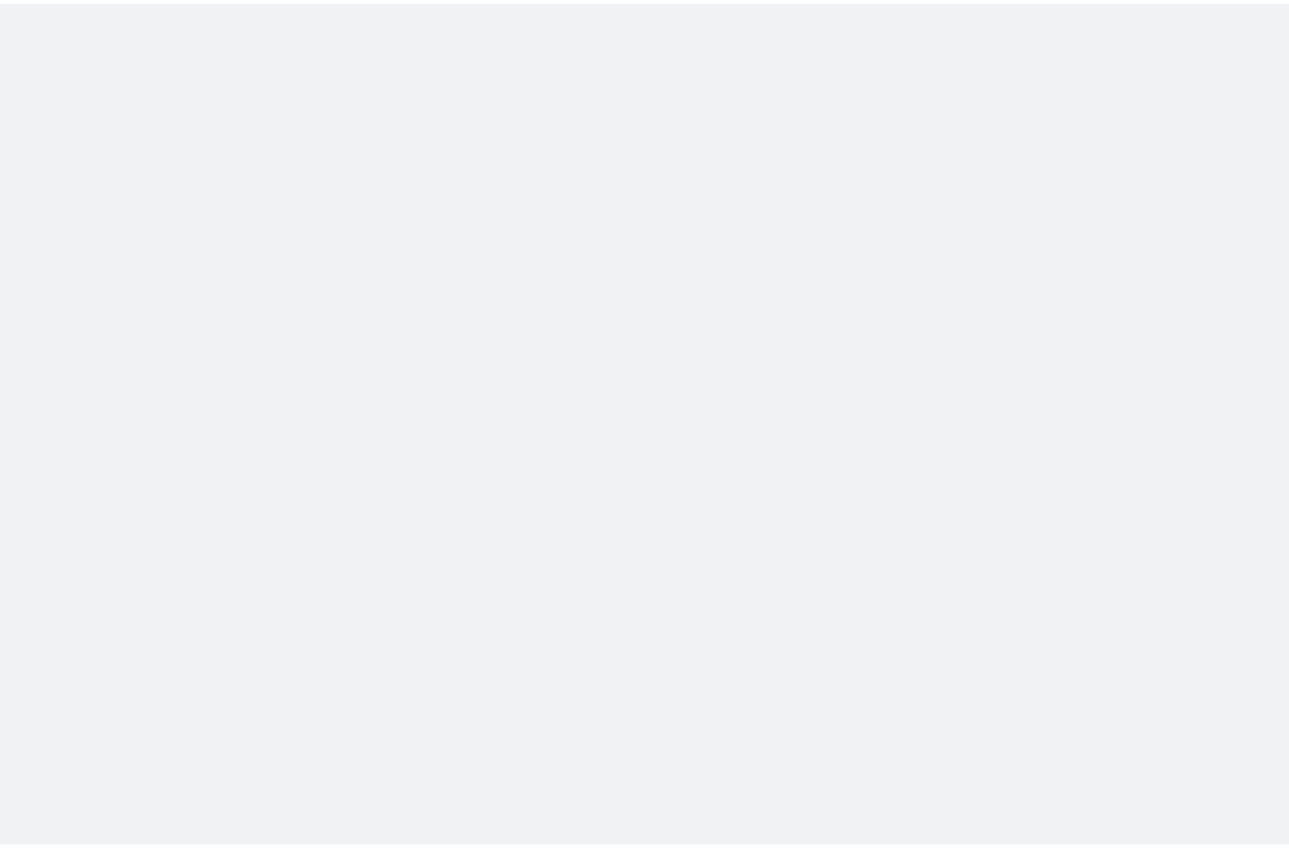scroll, scrollTop: 0, scrollLeft: 0, axis: both 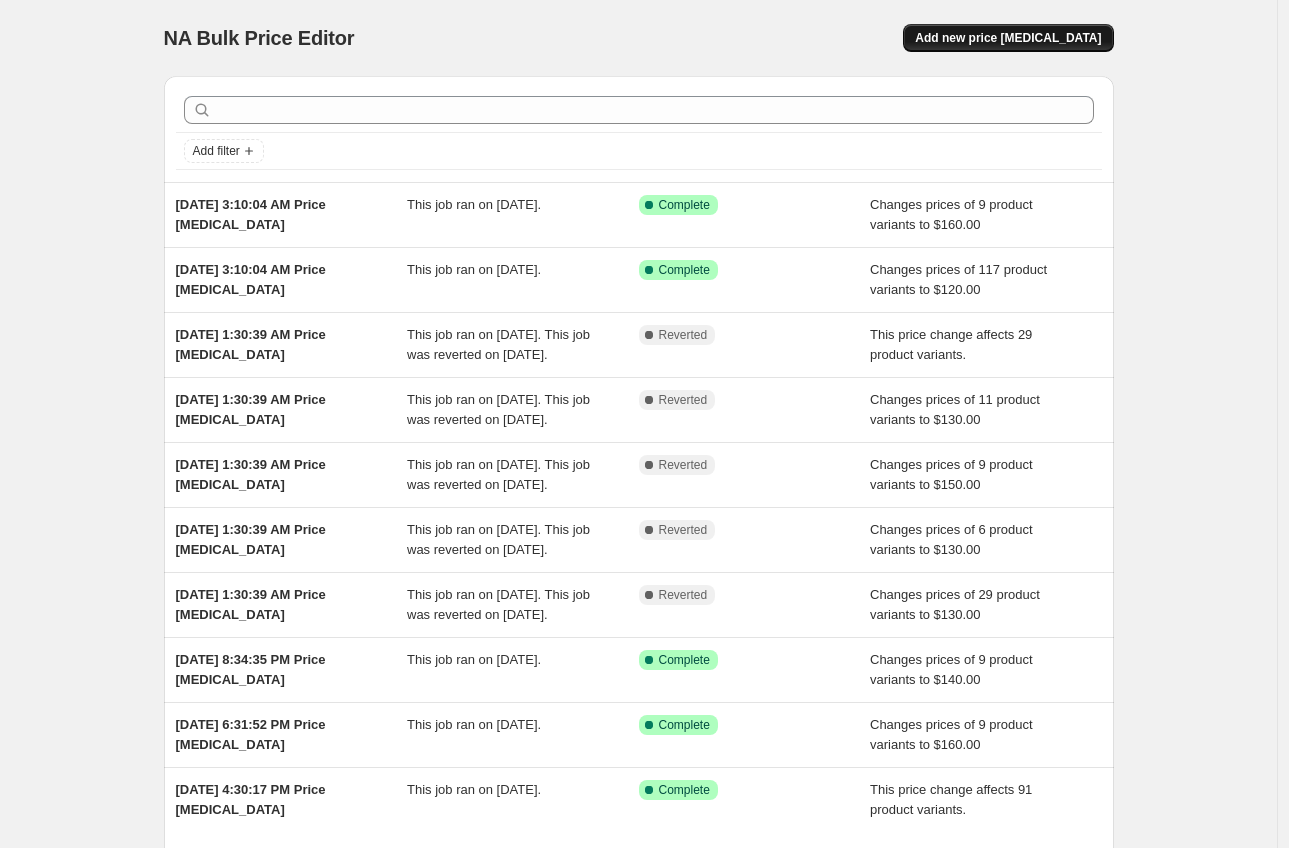 click on "Add new price [MEDICAL_DATA]" at bounding box center (1008, 38) 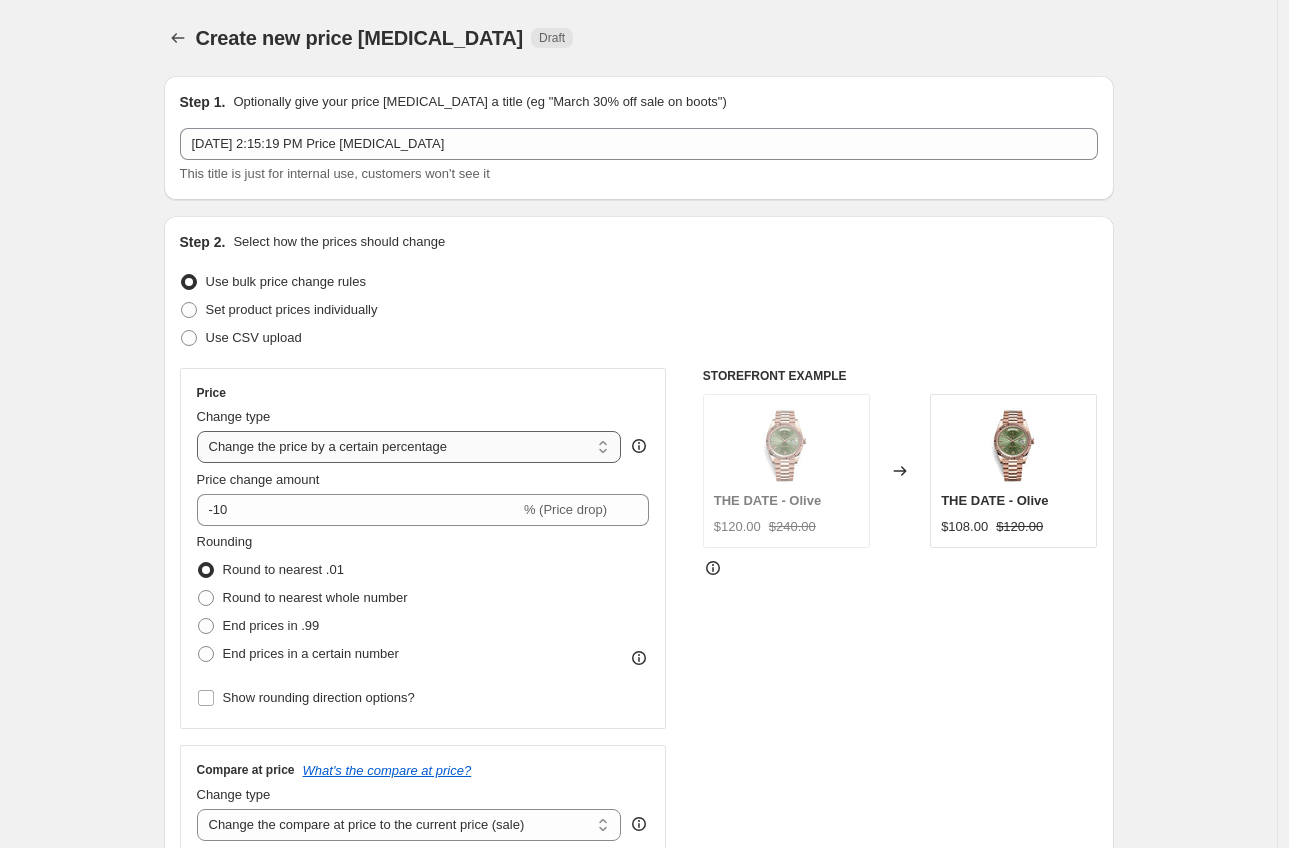 click on "Change the price to a certain amount Change the price by a certain amount Change the price by a certain percentage Change the price to the current compare at price (price before sale) Change the price by a certain amount relative to the compare at price Change the price by a certain percentage relative to the compare at price Don't change the price Change the price by a certain percentage relative to the cost per item Change price to certain cost margin" at bounding box center [409, 447] 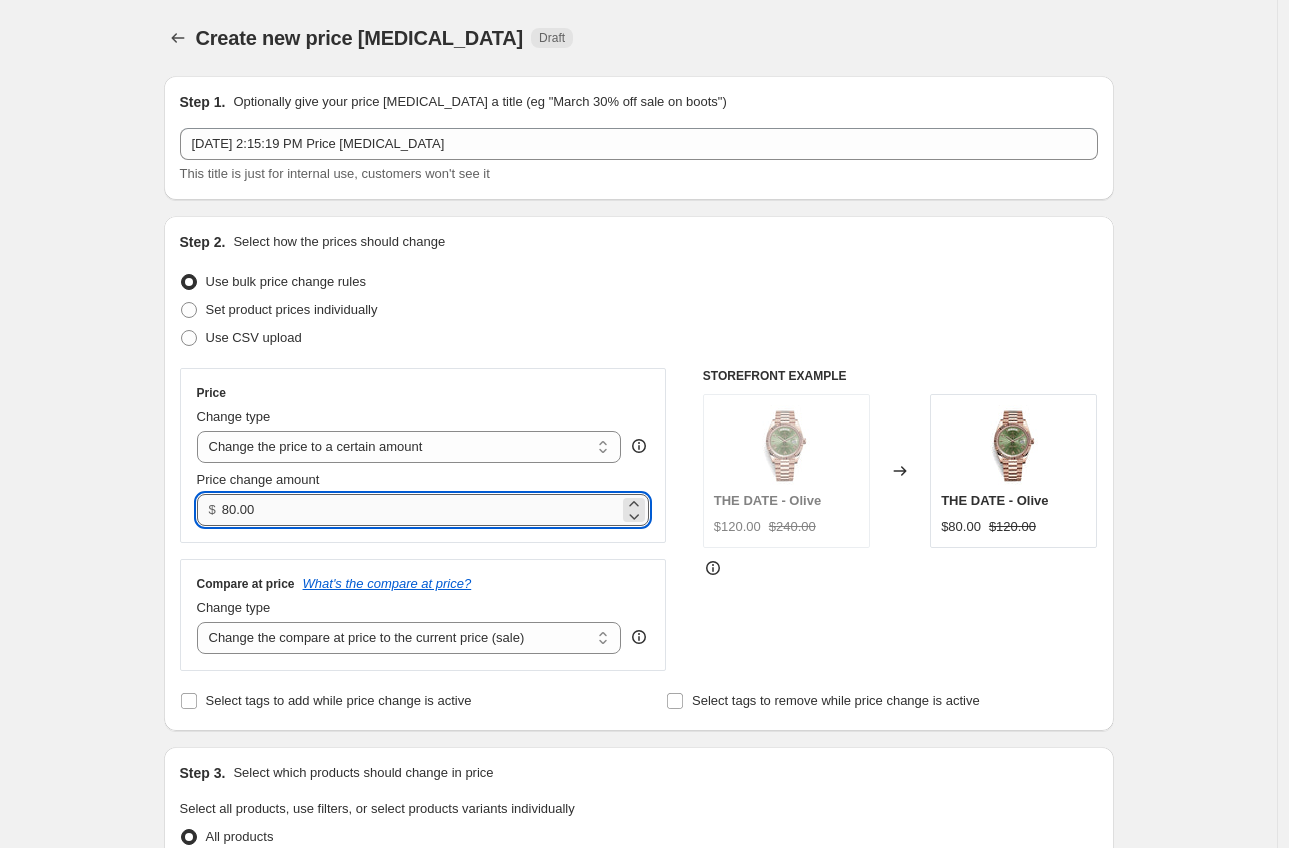 click on "80.00" at bounding box center (420, 510) 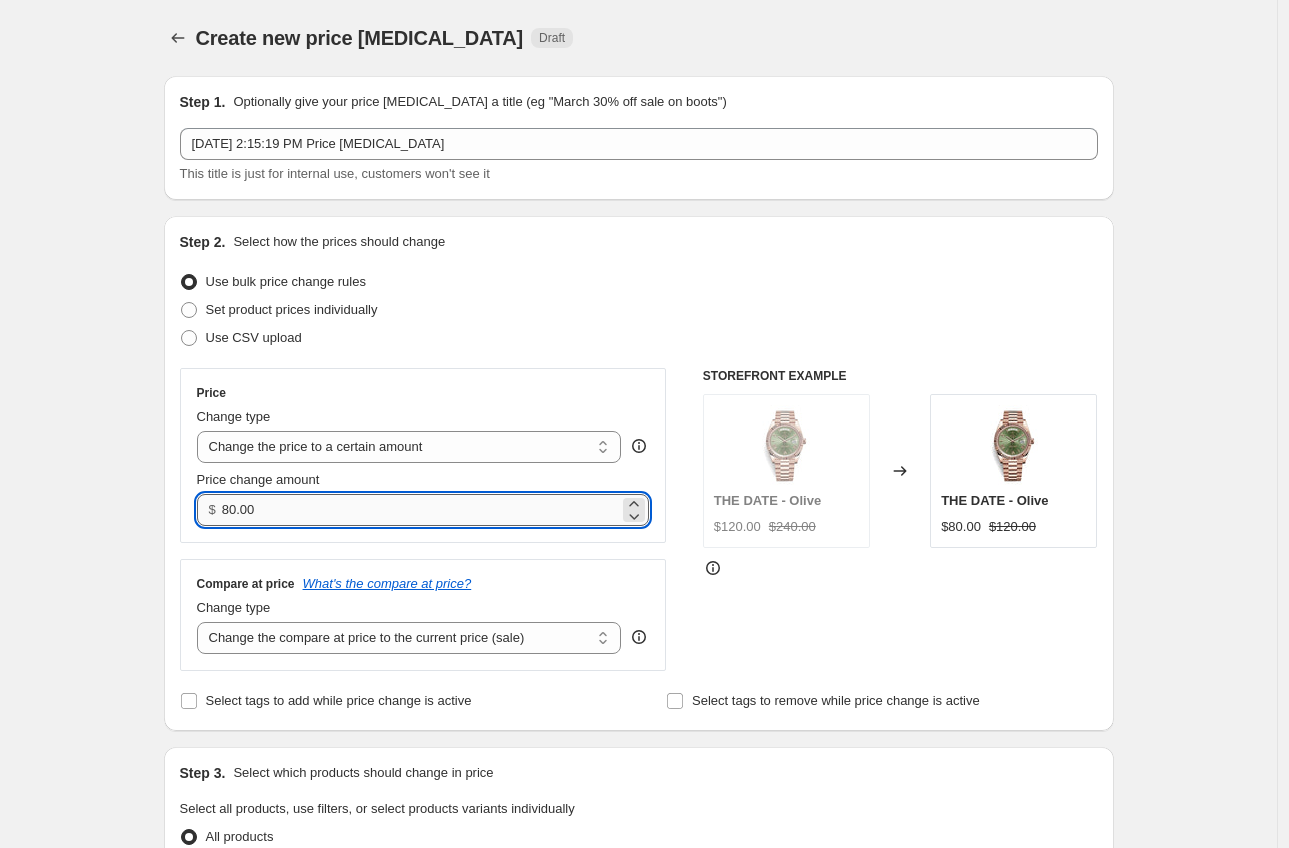 click on "80.00" at bounding box center [420, 510] 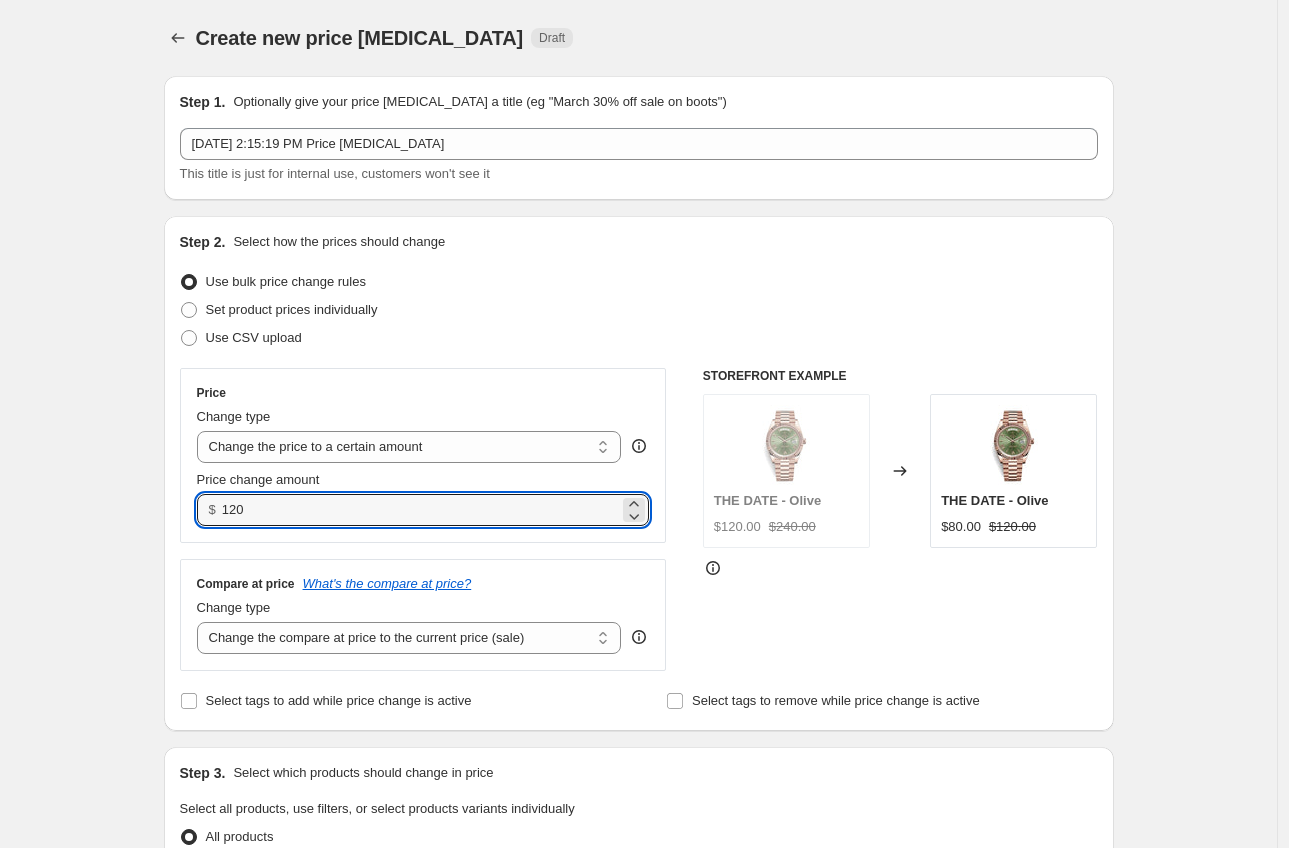 type on "120.00" 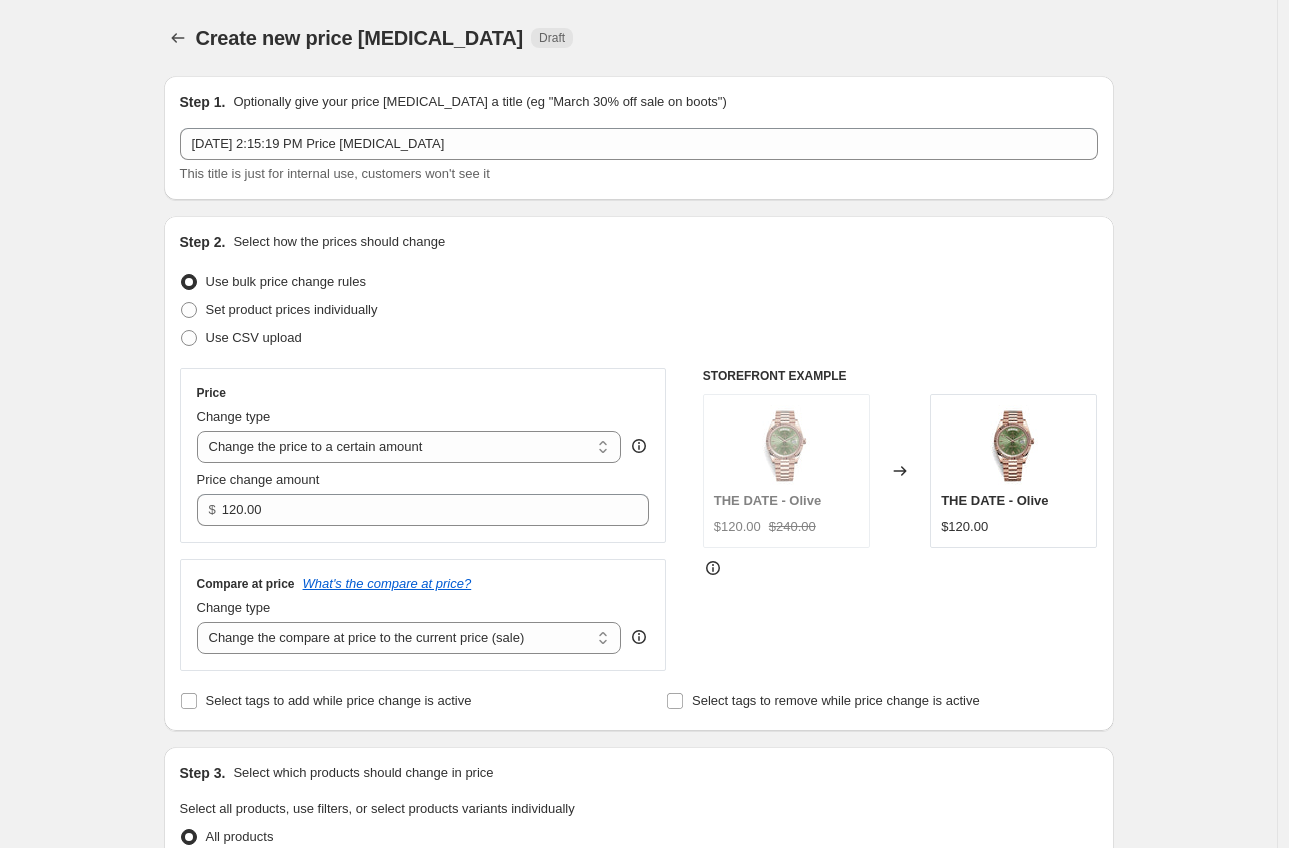 click on "Step 1. Optionally give your price change job a title (eg "March 30% off sale on boots") Jul 11, 2025, 2:15:19 PM Price change job This title is just for internal use, customers won't see it Step 2. Select how the prices should change Use bulk price change rules Set product prices individually Use CSV upload Price Change type Change the price to a certain amount Change the price by a certain amount Change the price by a certain percentage Change the price to the current compare at price (price before sale) Change the price by a certain amount relative to the compare at price Change the price by a certain percentage relative to the compare at price Don't change the price Change the price by a certain percentage relative to the cost per item Change price to certain cost margin Change the price to a certain amount Price change amount $ 120.00 Compare at price What's the compare at price? Change type Change the compare at price to the current price (sale) Change the compare at price to a certain amount $120.00" at bounding box center (631, 875) 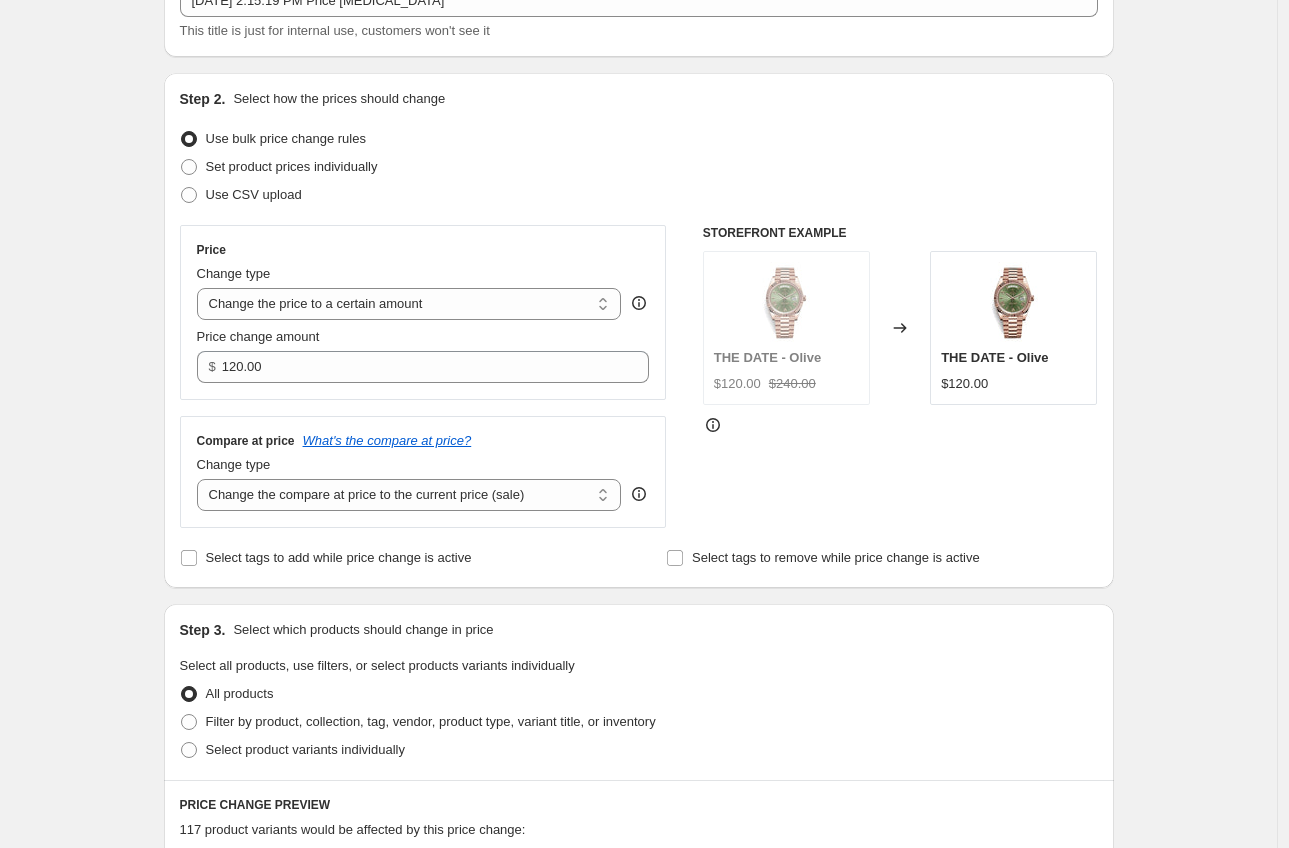 scroll, scrollTop: 208, scrollLeft: 0, axis: vertical 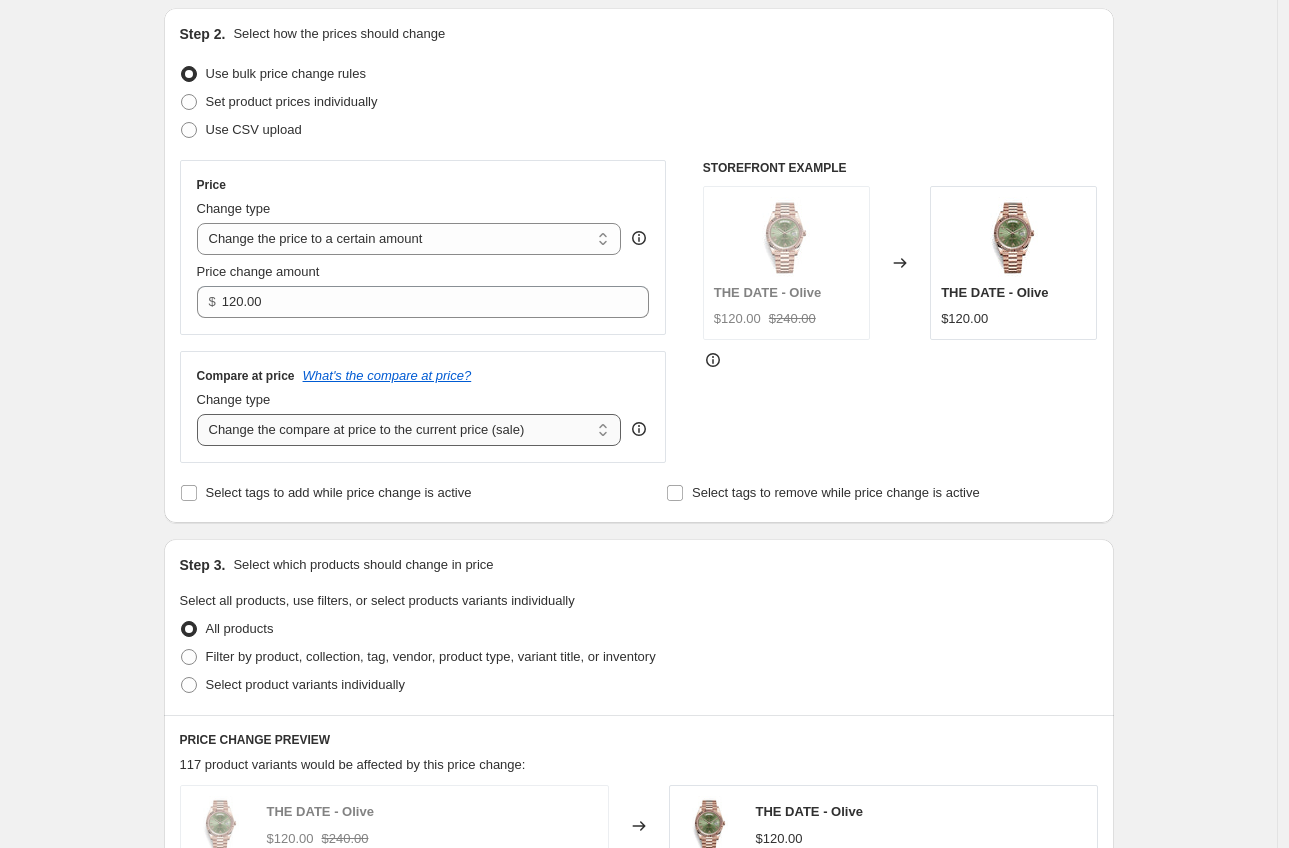 click on "Change the compare at price to the current price (sale) Change the compare at price to a certain amount Change the compare at price by a certain amount Change the compare at price by a certain percentage Change the compare at price by a certain amount relative to the actual price Change the compare at price by a certain percentage relative to the actual price Don't change the compare at price Remove the compare at price" at bounding box center [409, 430] 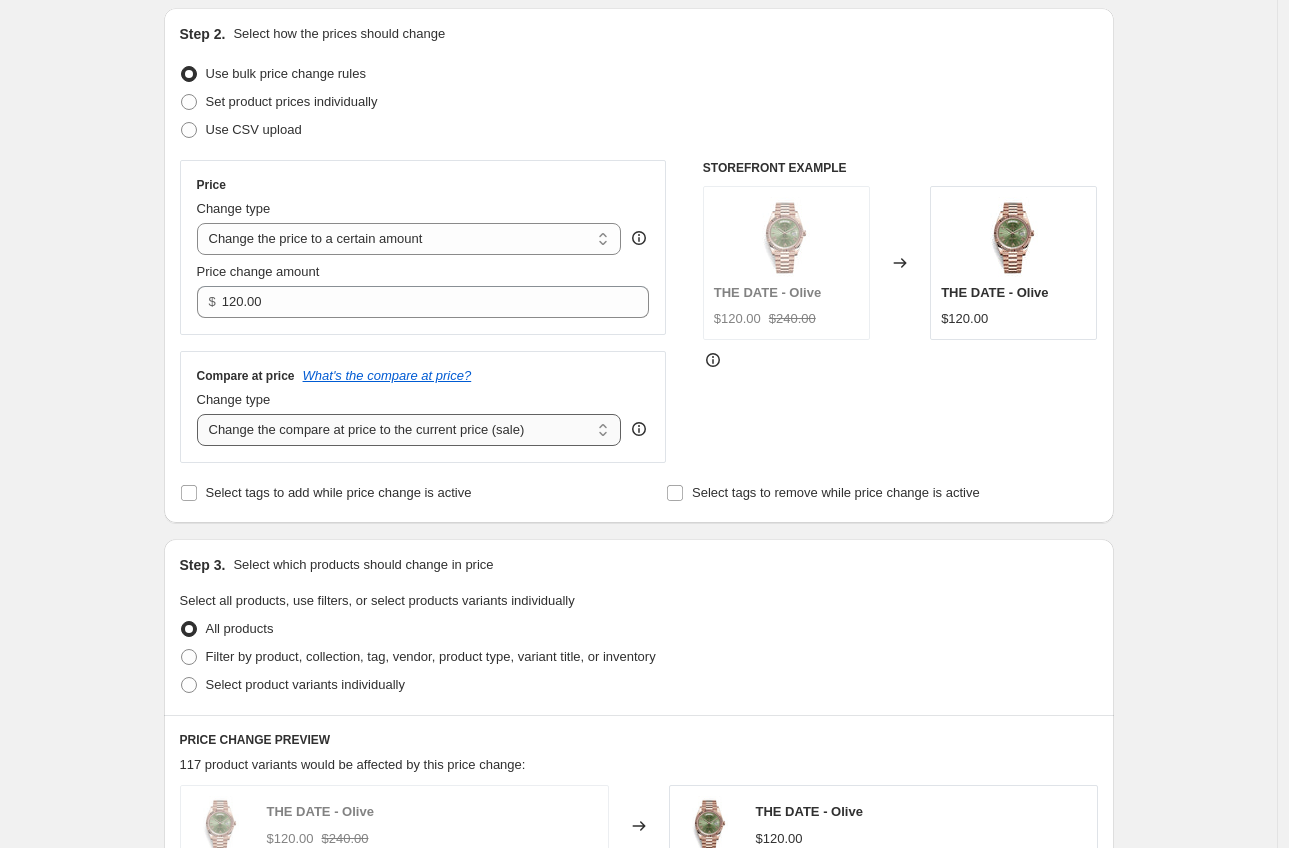 select on "remove" 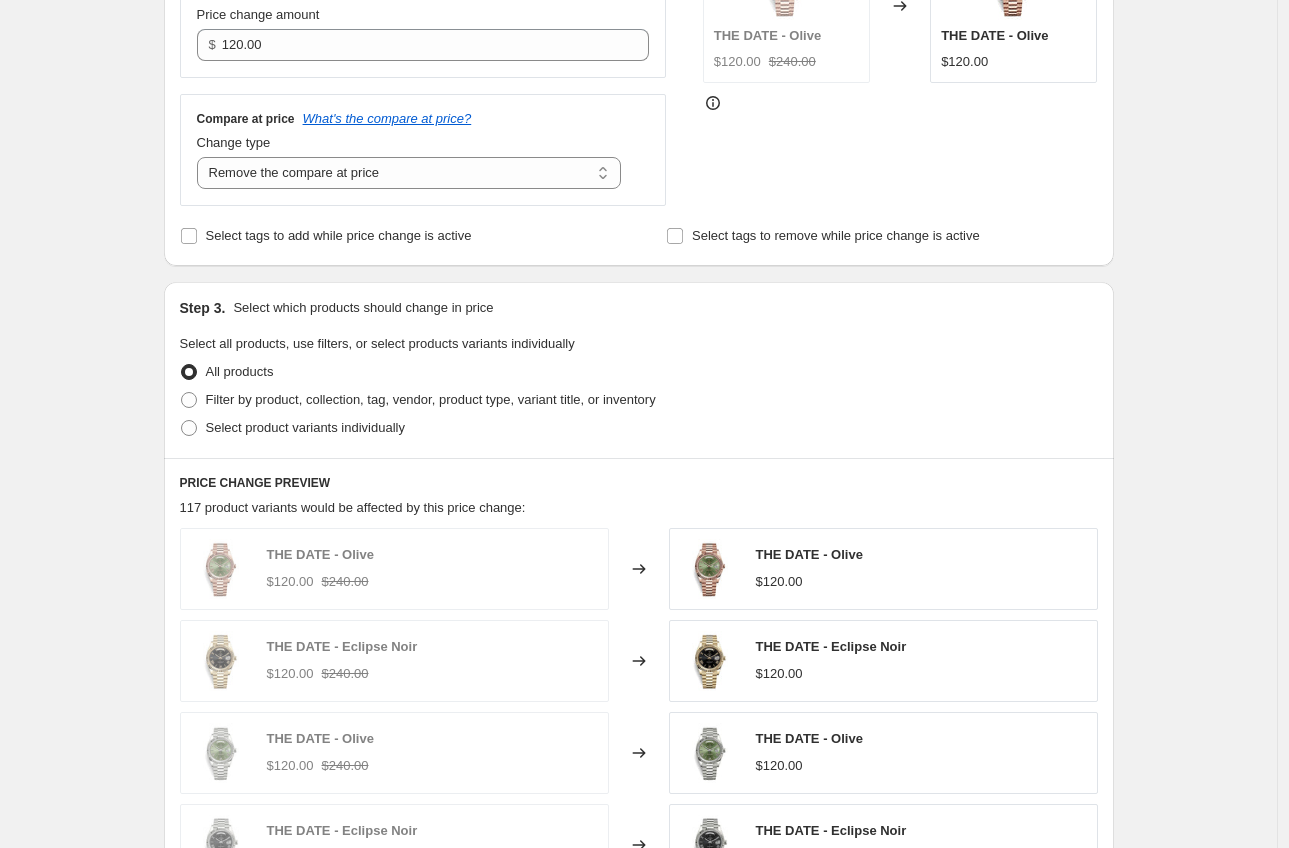 scroll, scrollTop: 964, scrollLeft: 0, axis: vertical 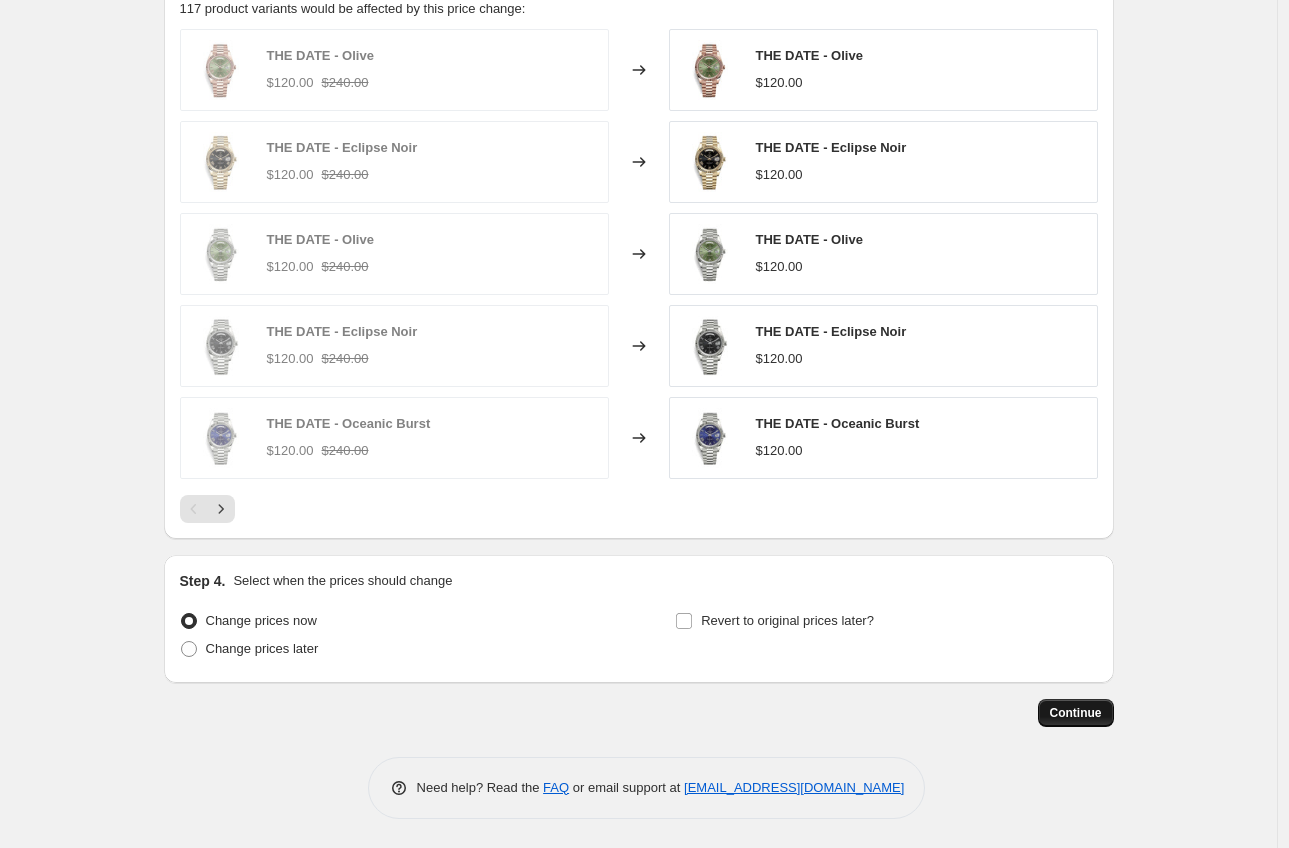 click on "Continue" at bounding box center (1076, 713) 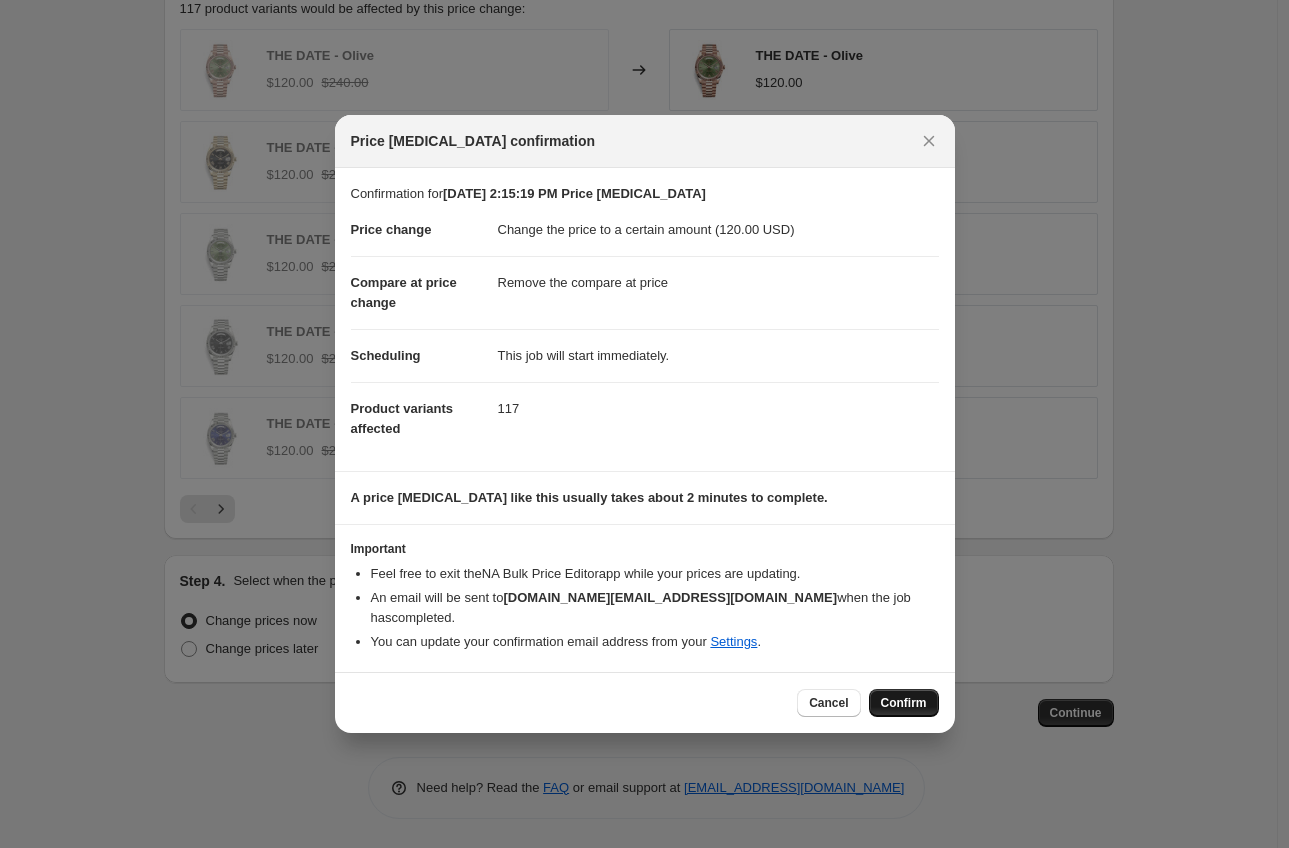 click on "Confirm" at bounding box center (904, 703) 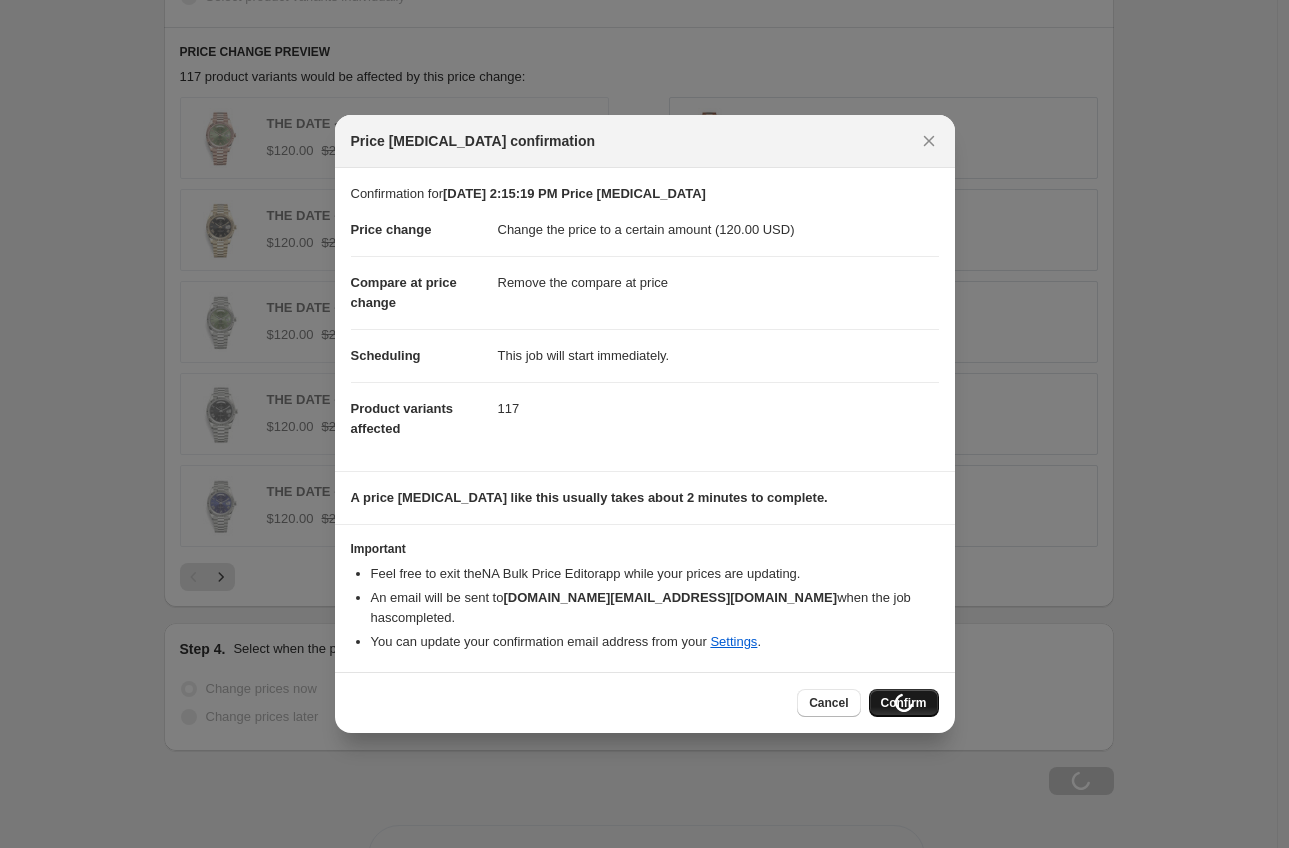 scroll, scrollTop: 1032, scrollLeft: 0, axis: vertical 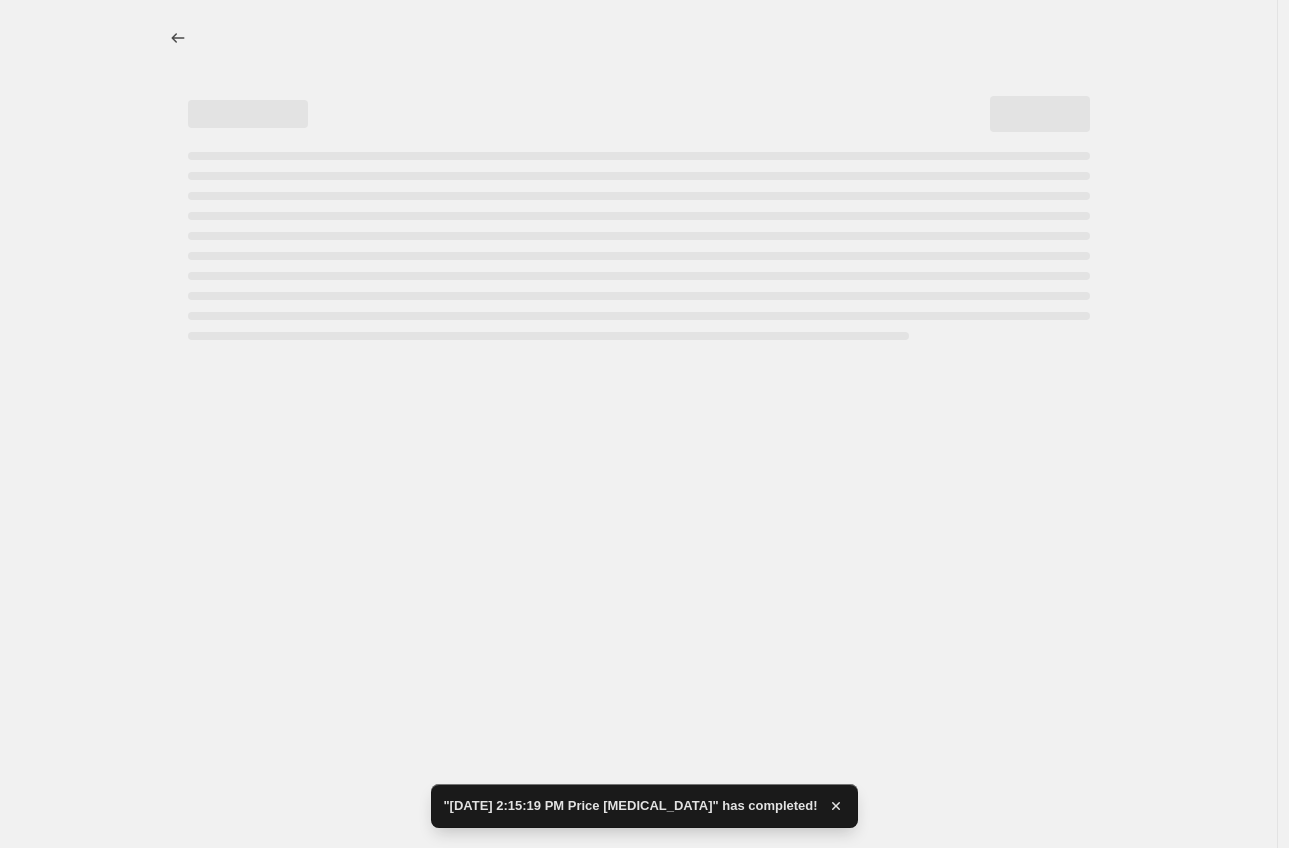select on "remove" 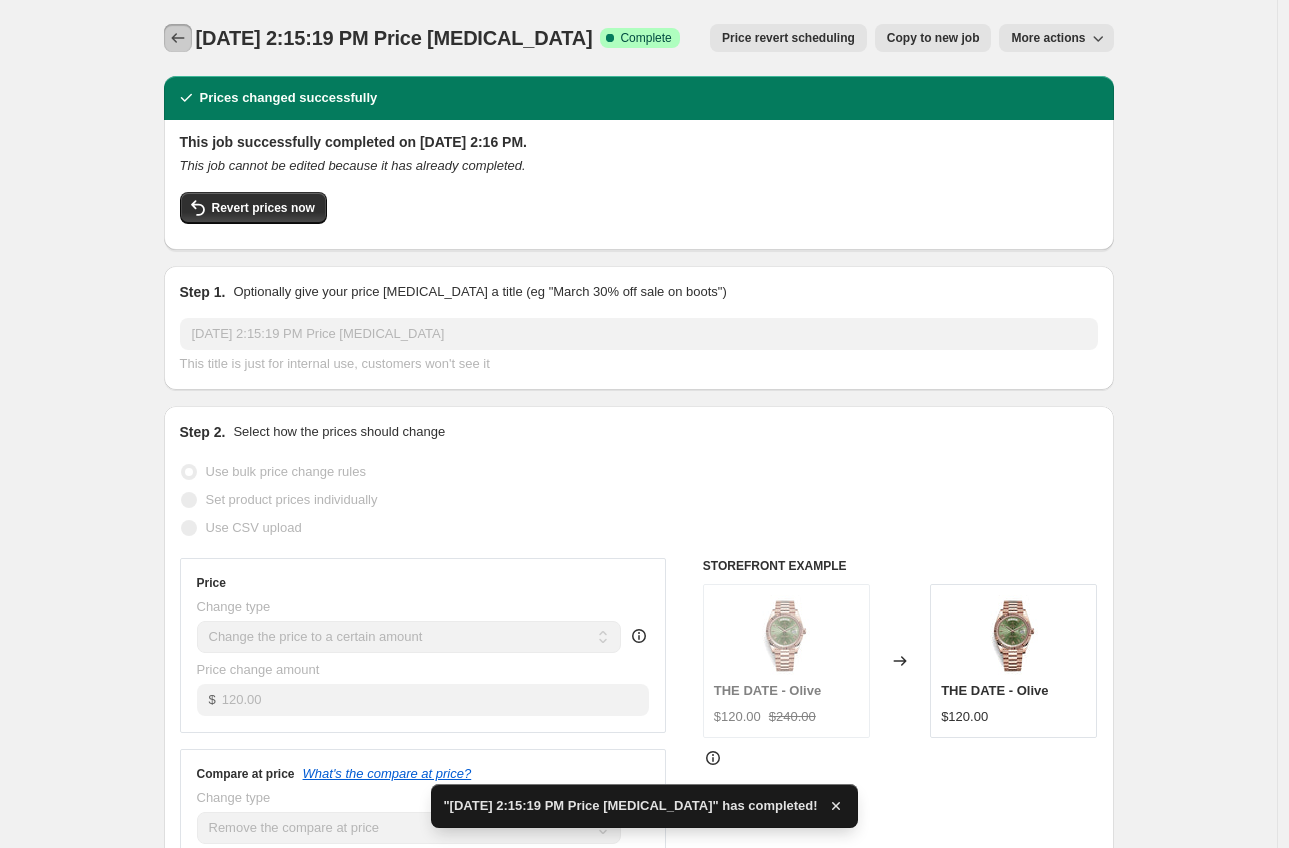 click 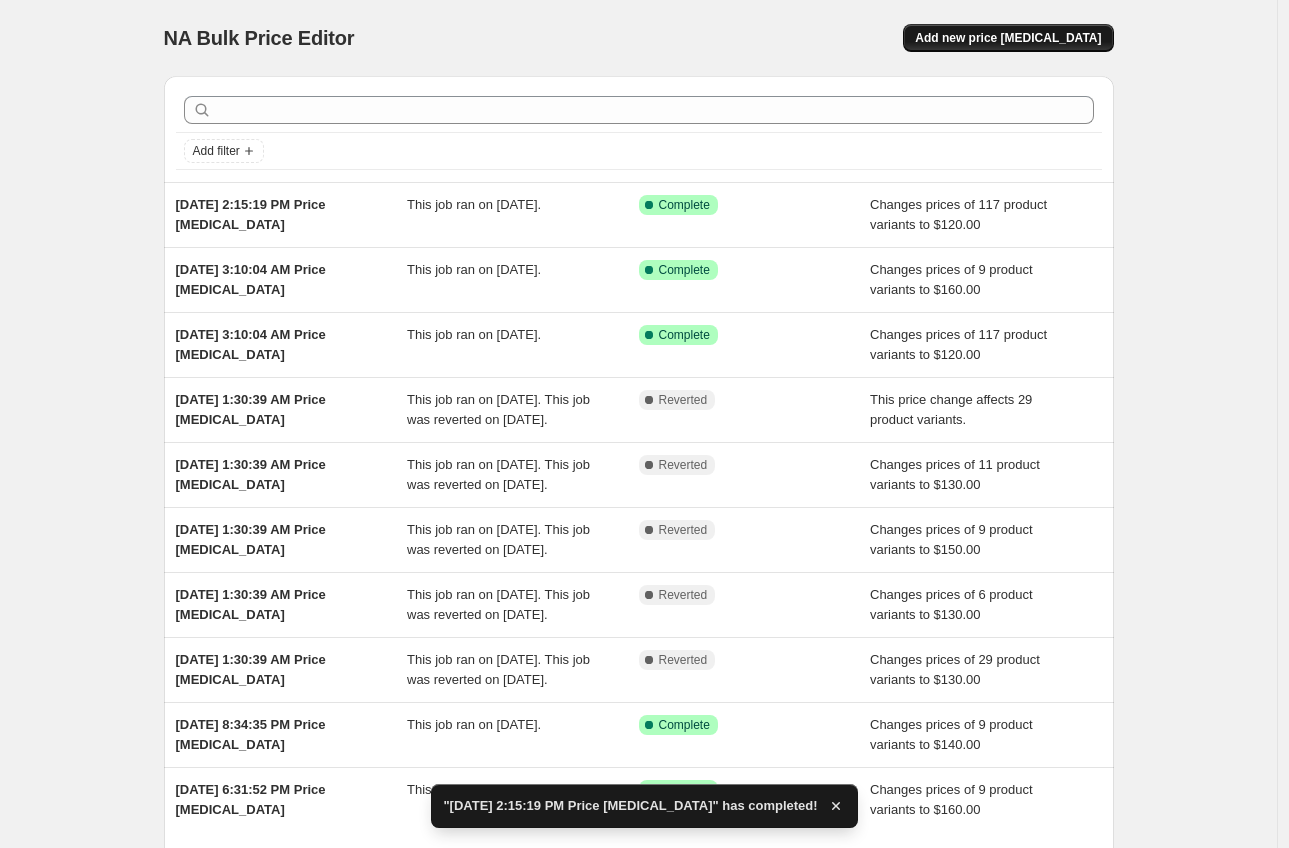 click on "Add new price [MEDICAL_DATA]" at bounding box center [1008, 38] 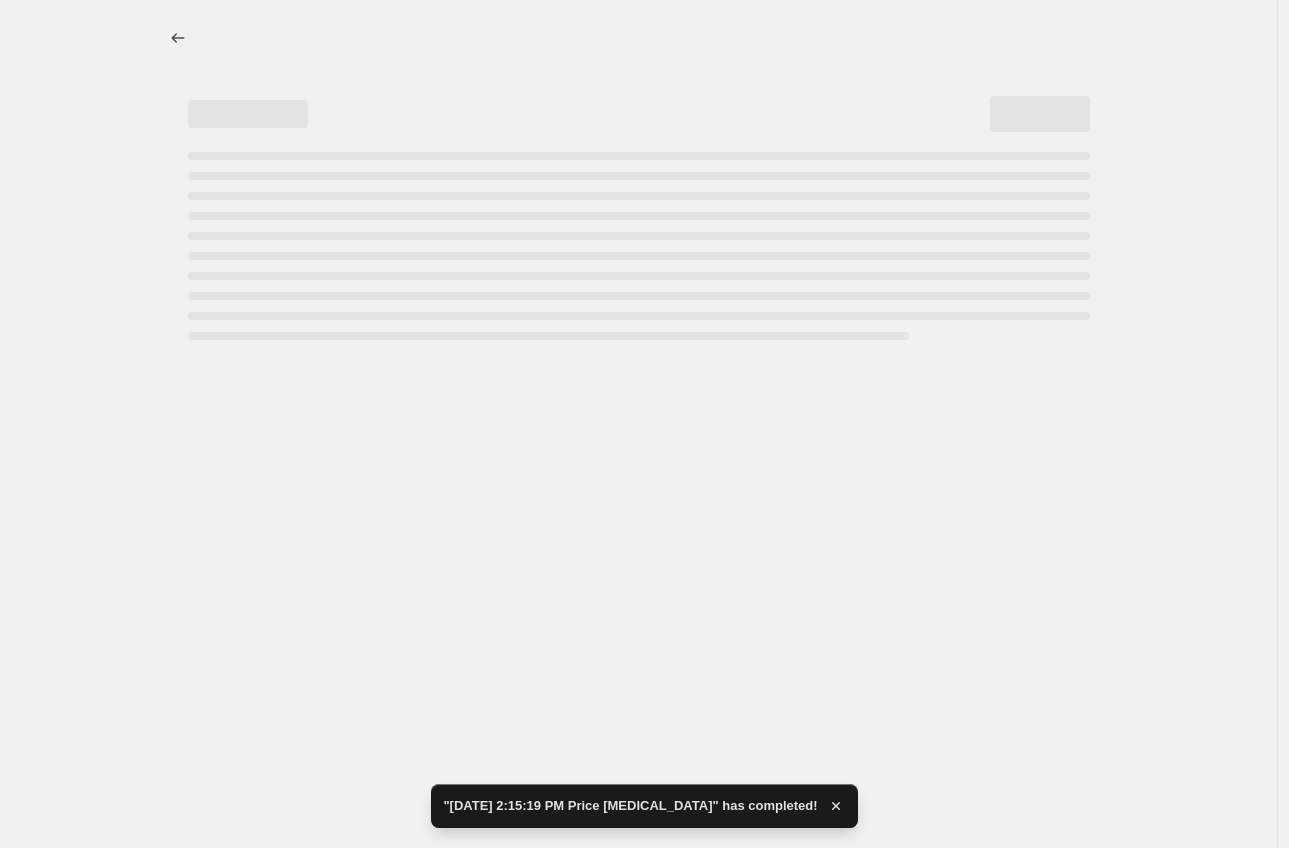 select on "percentage" 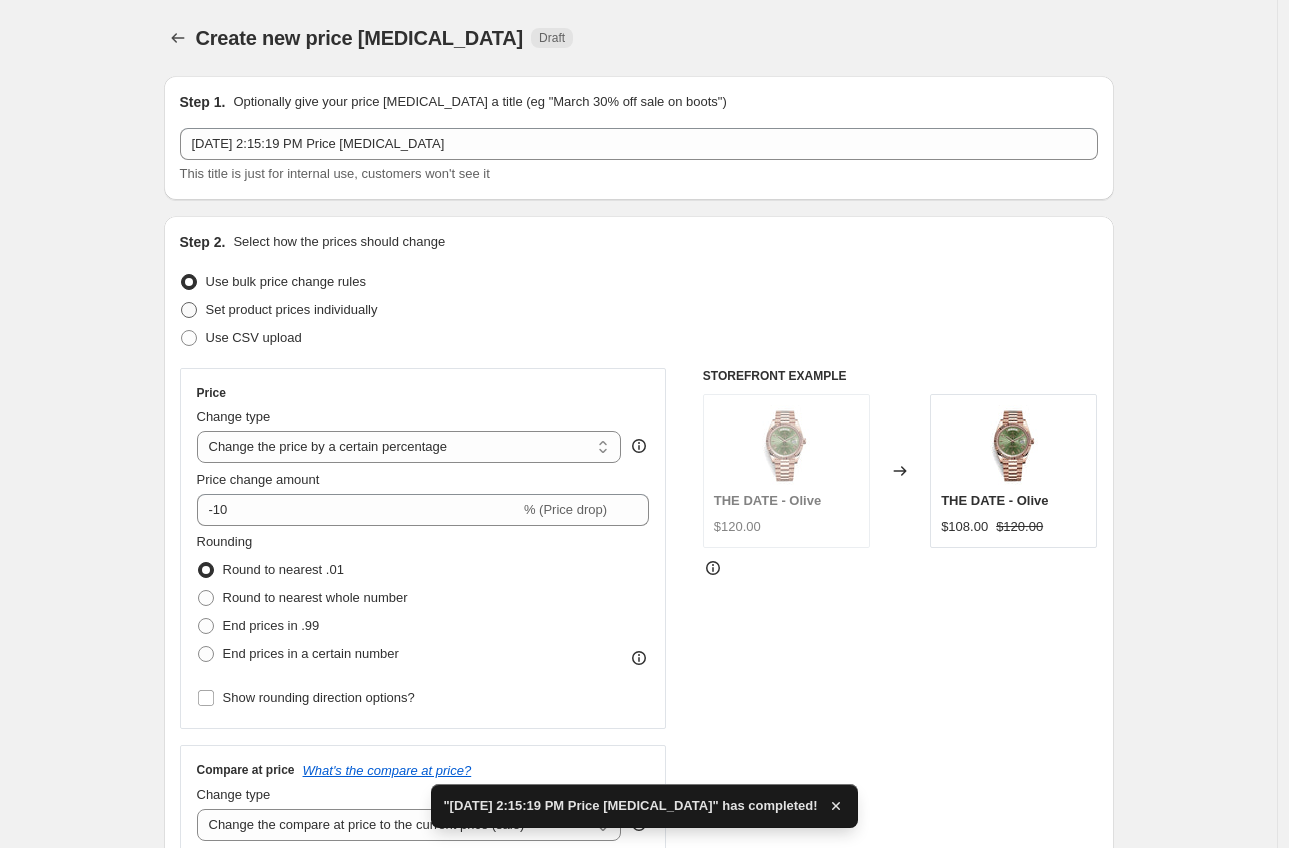 click on "Set product prices individually" at bounding box center [292, 309] 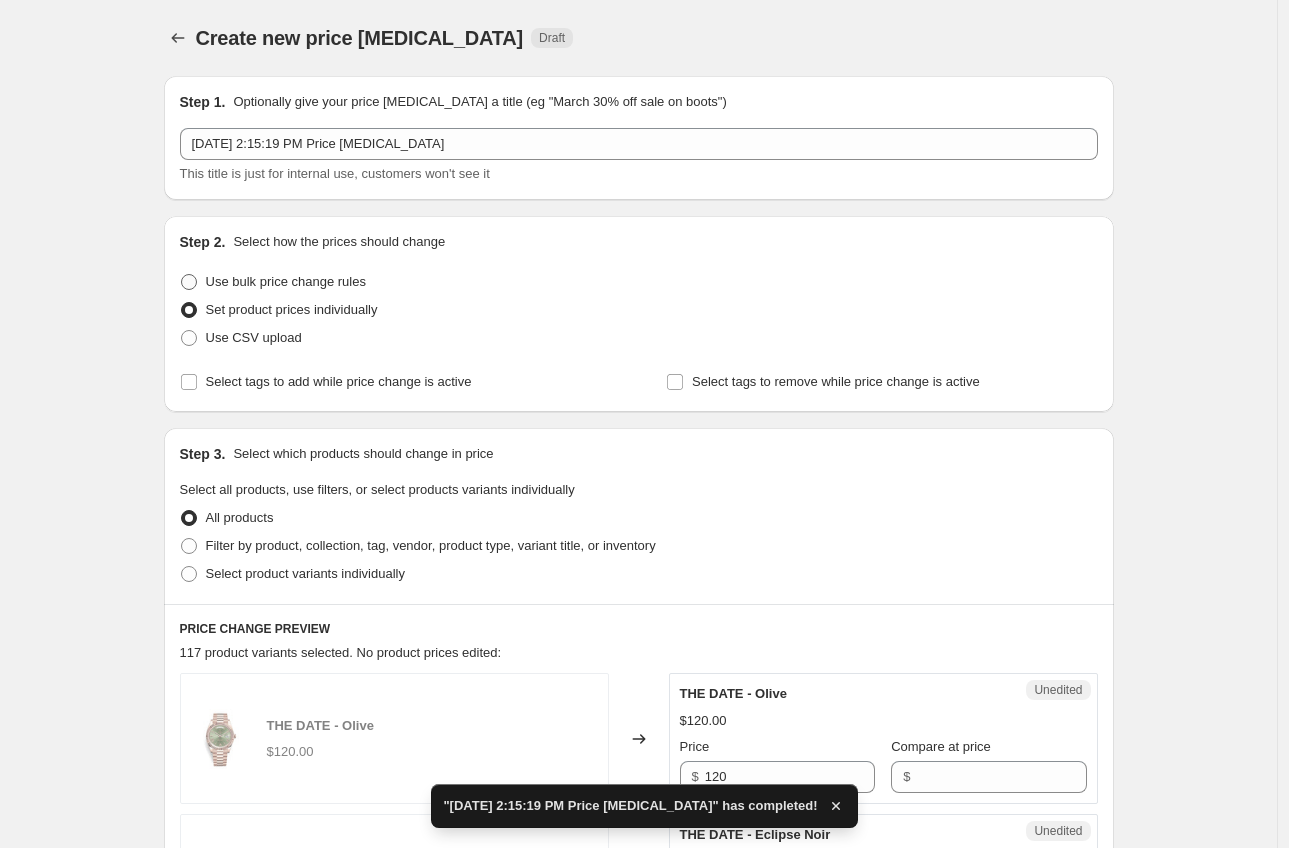 click on "Use bulk price change rules" at bounding box center [286, 282] 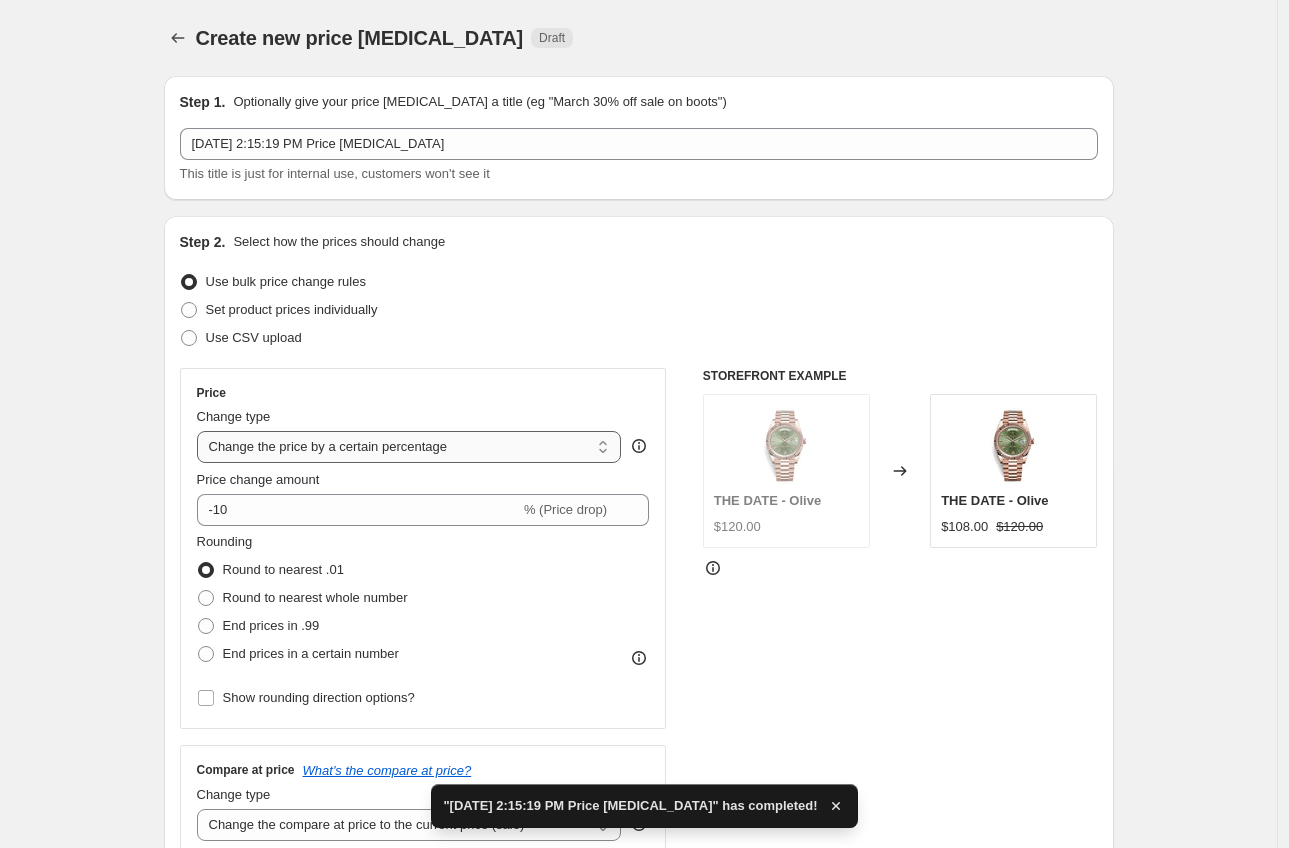 scroll, scrollTop: 33, scrollLeft: 0, axis: vertical 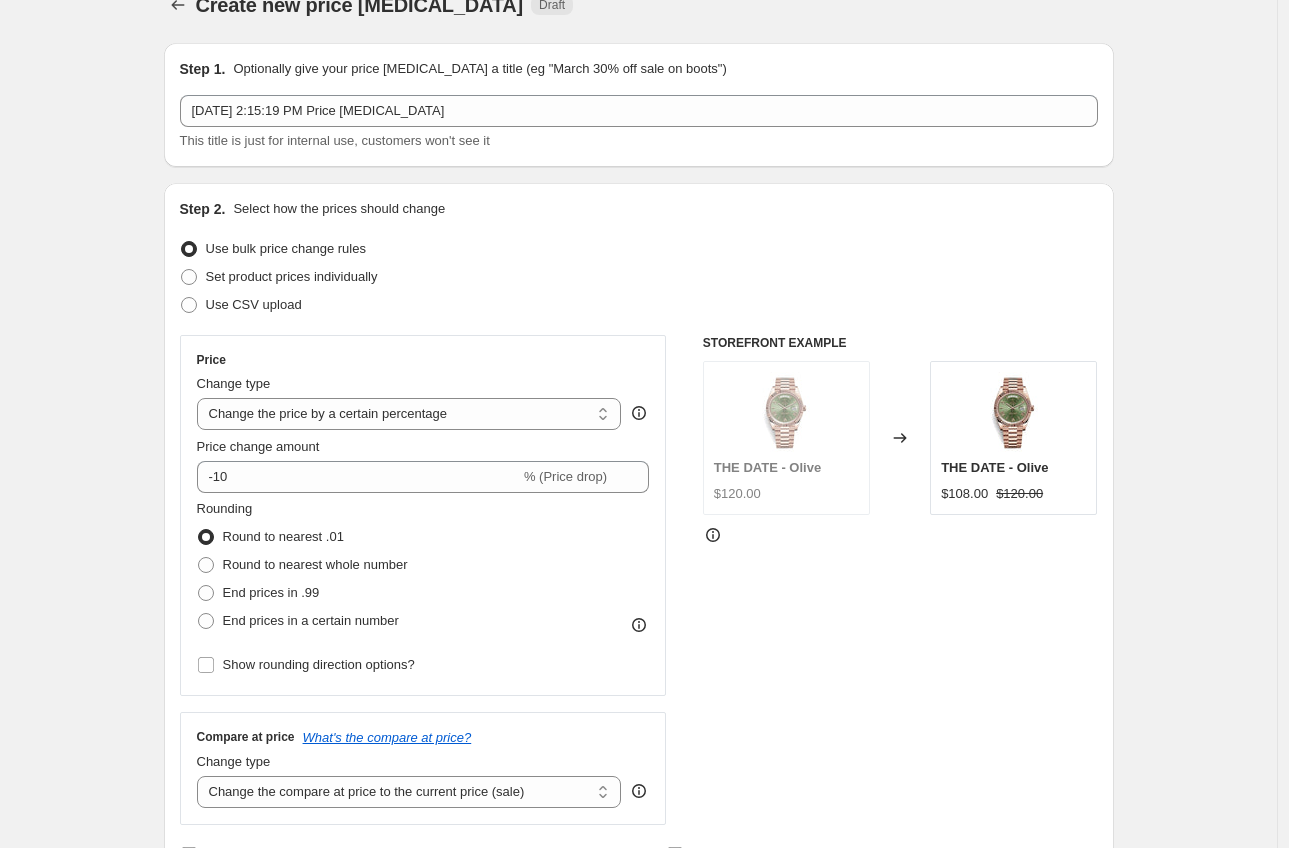 click on "Change type" at bounding box center (409, 384) 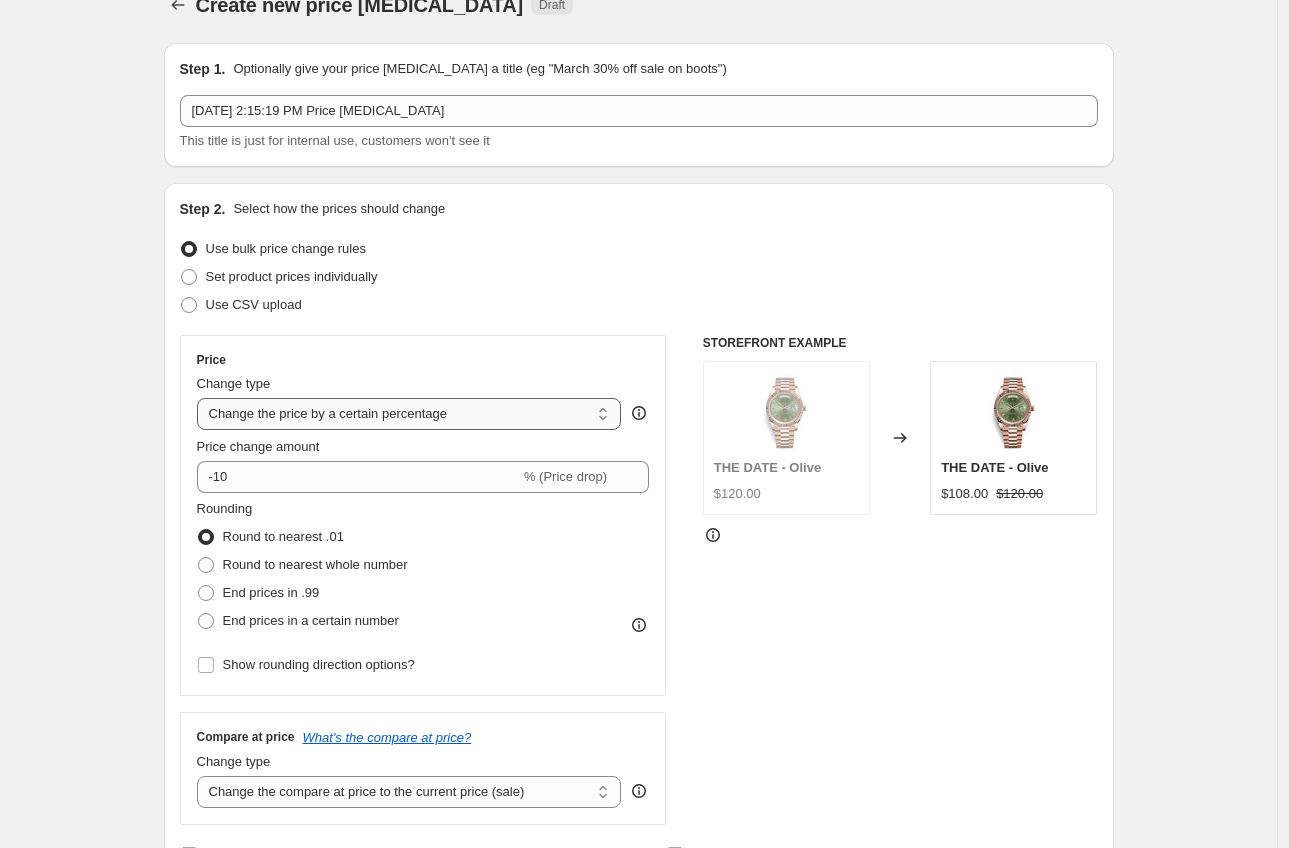 click on "Change the price to a certain amount Change the price by a certain amount Change the price by a certain percentage Change the price to the current compare at price (price before sale) Change the price by a certain amount relative to the compare at price Change the price by a certain percentage relative to the compare at price Don't change the price Change the price by a certain percentage relative to the cost per item Change price to certain cost margin" at bounding box center (409, 414) 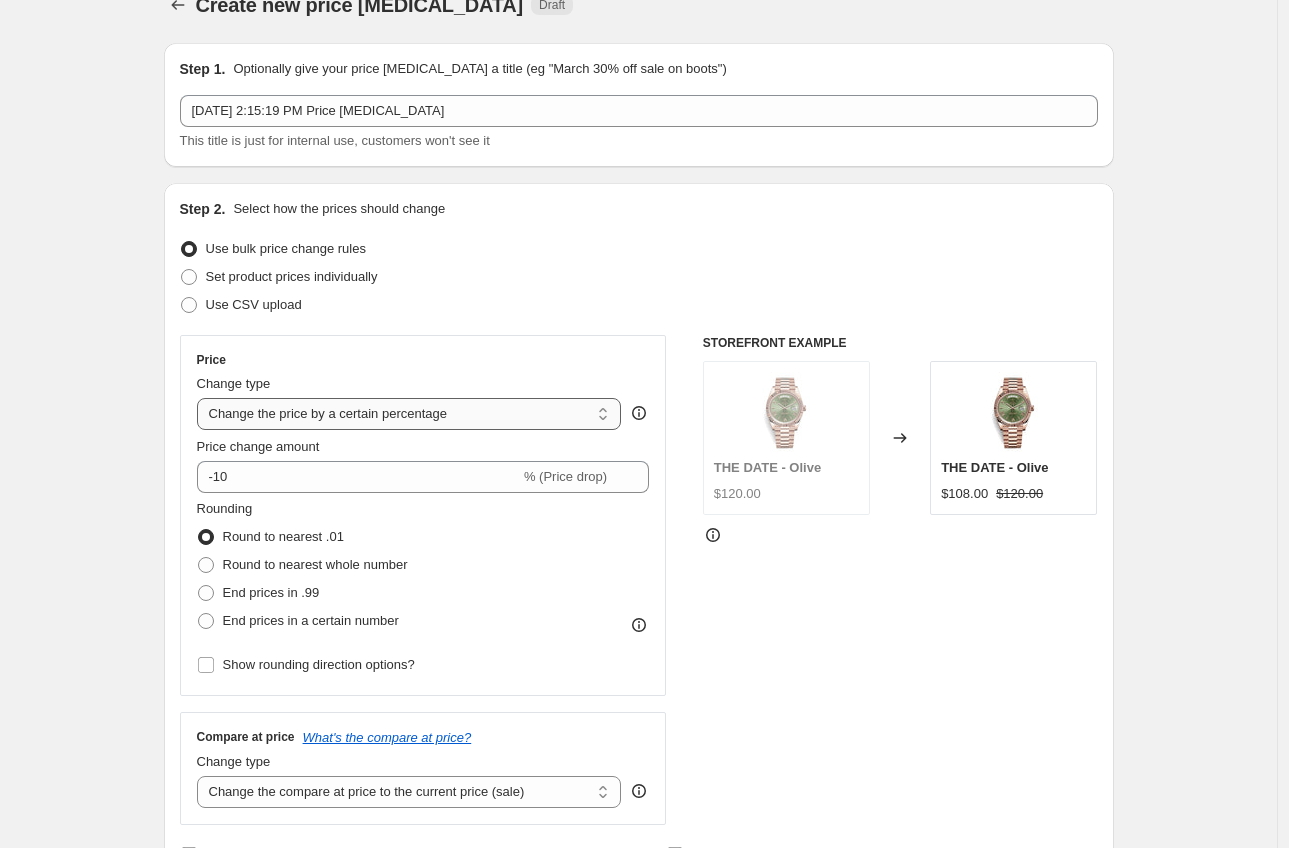 select on "to" 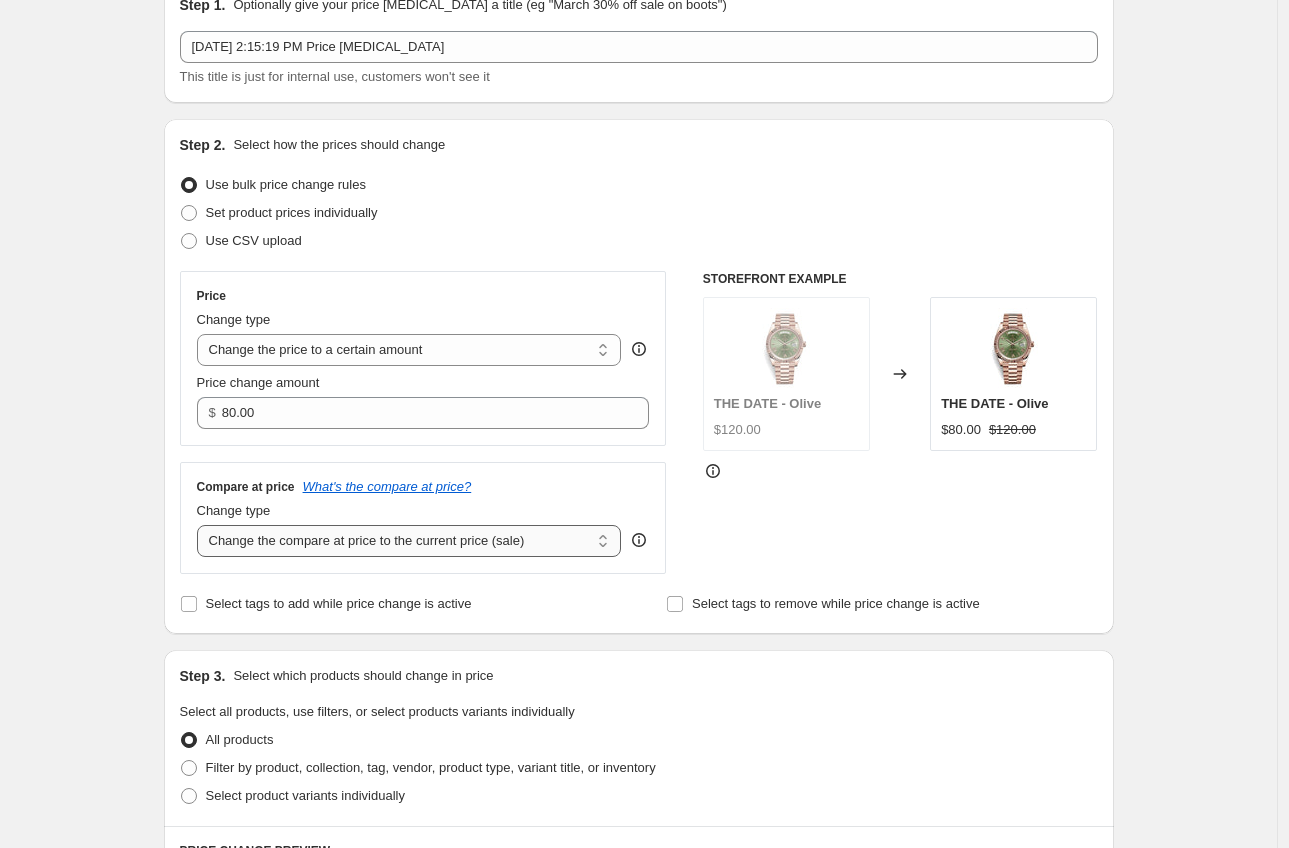 scroll, scrollTop: 99, scrollLeft: 0, axis: vertical 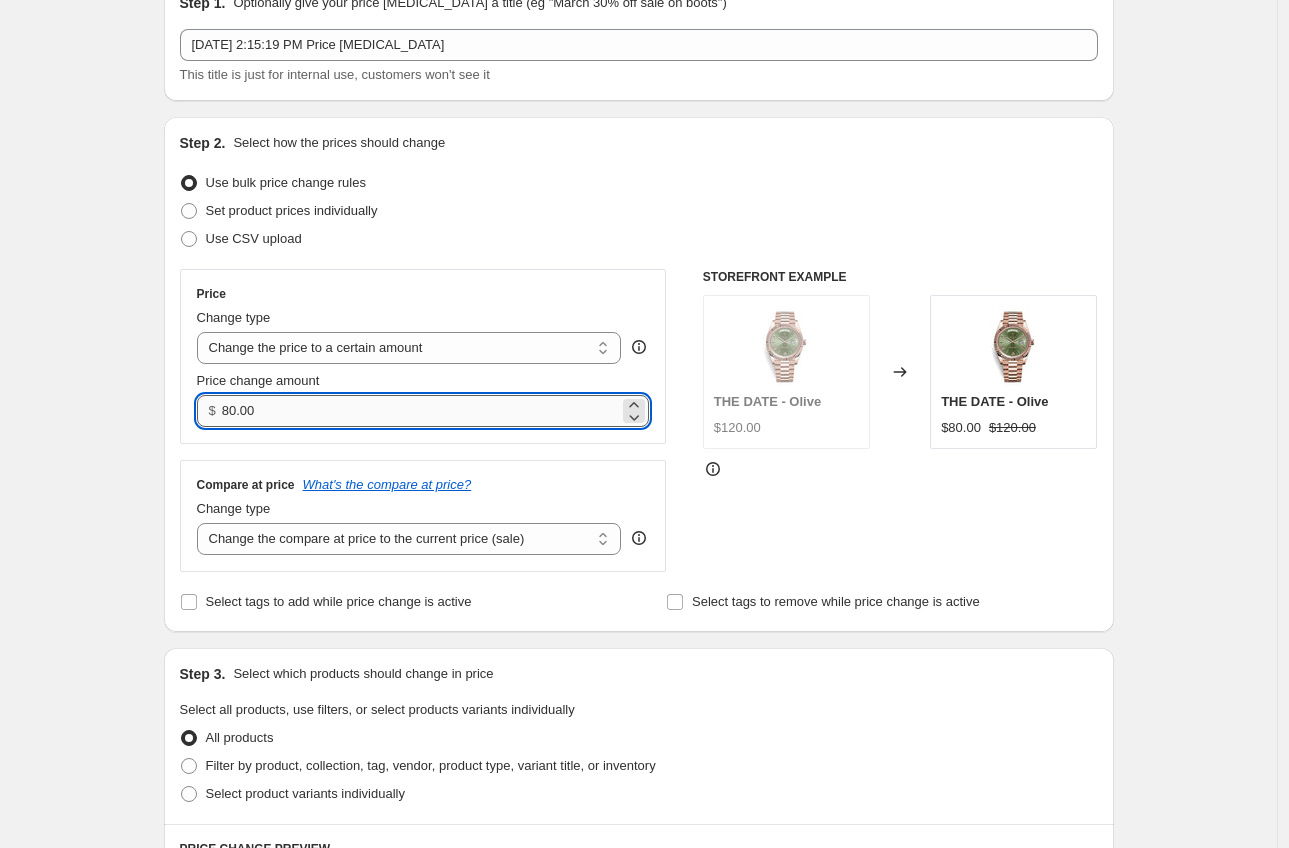 click on "80.00" at bounding box center [420, 411] 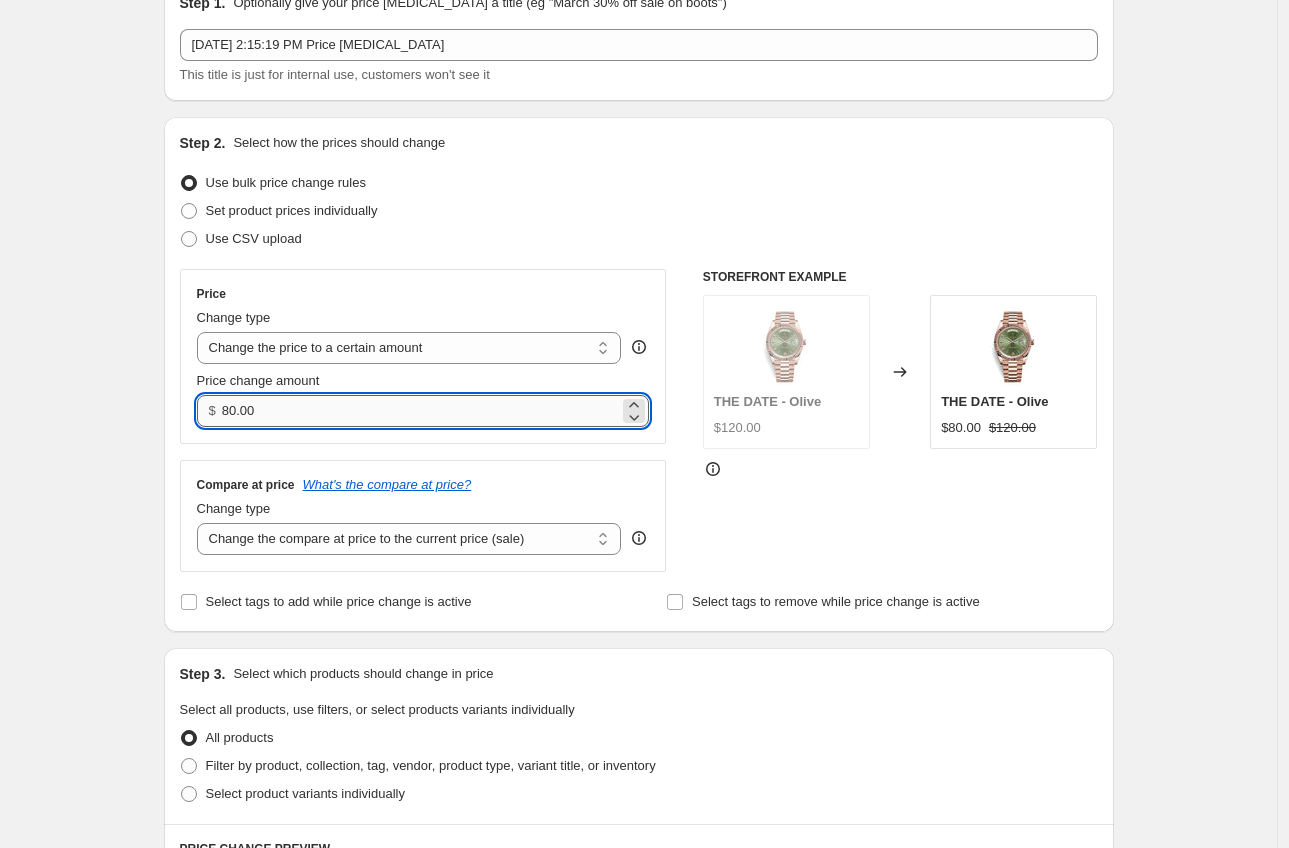 click on "80.00" at bounding box center [420, 411] 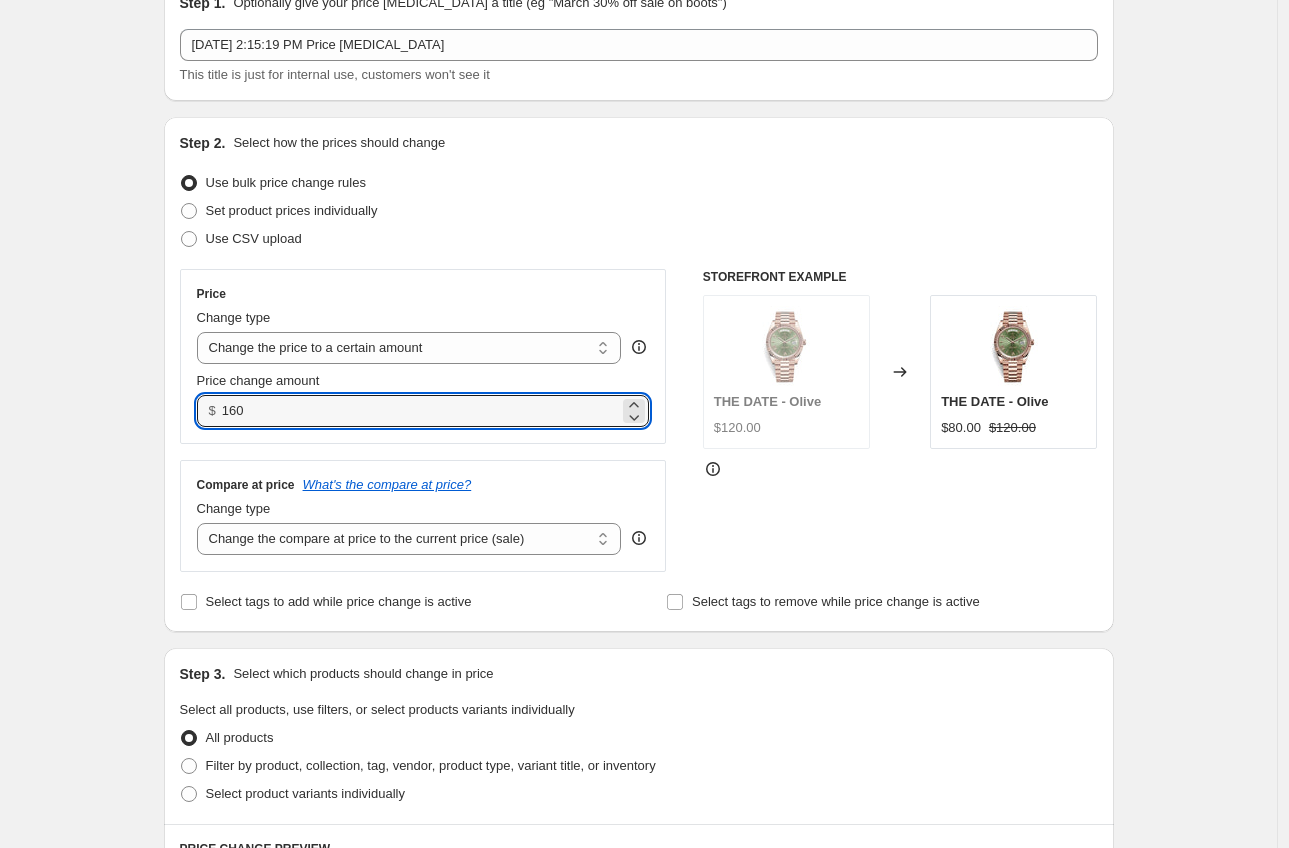 type on "160.00" 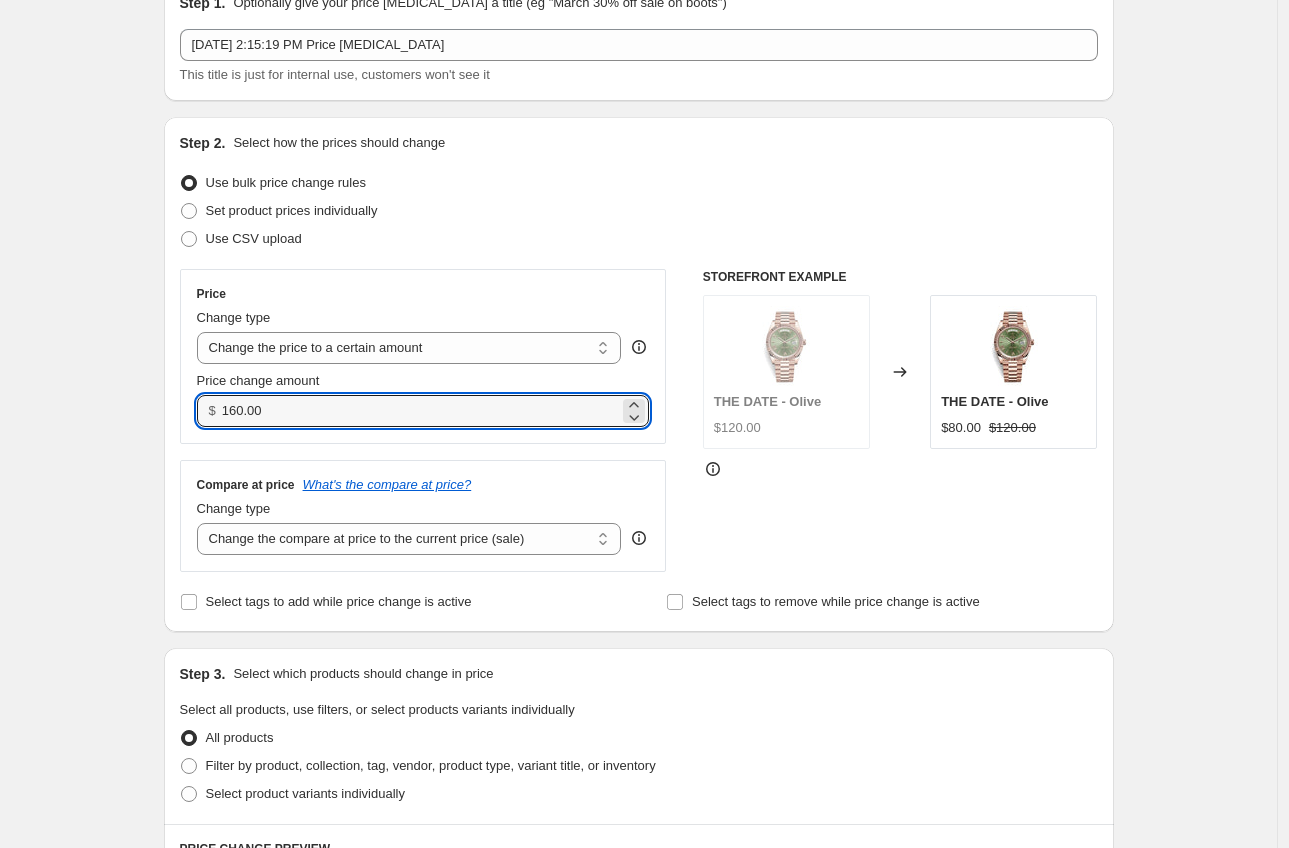 click on "Create new price change job. This page is ready Create new price change job Draft Step 1. Optionally give your price change job a title (eg "March 30% off sale on boots") Jul 11, 2025, 2:15:19 PM Price change job This title is just for internal use, customers won't see it Step 2. Select how the prices should change Use bulk price change rules Set product prices individually Use CSV upload Price Change type Change the price to a certain amount Change the price by a certain amount Change the price by a certain percentage Change the price to the current compare at price (price before sale) Change the price by a certain amount relative to the compare at price Change the price by a certain percentage relative to the compare at price Don't change the price Change the price by a certain percentage relative to the cost per item Change price to certain cost margin Change the price to a certain amount Price change amount $ 160.00 Compare at price What's the compare at price? Change type Remove the compare at price" at bounding box center (638, 807) 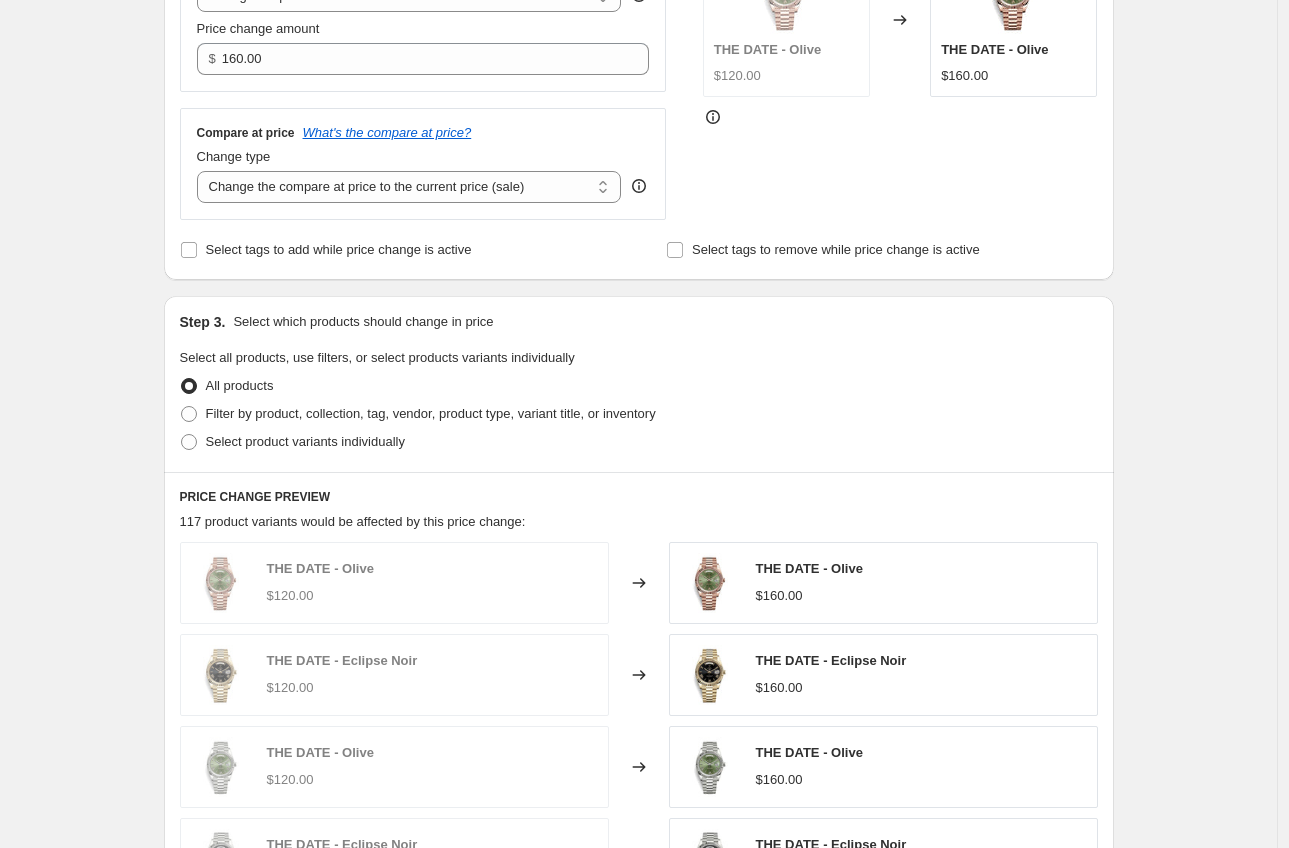 scroll, scrollTop: 650, scrollLeft: 0, axis: vertical 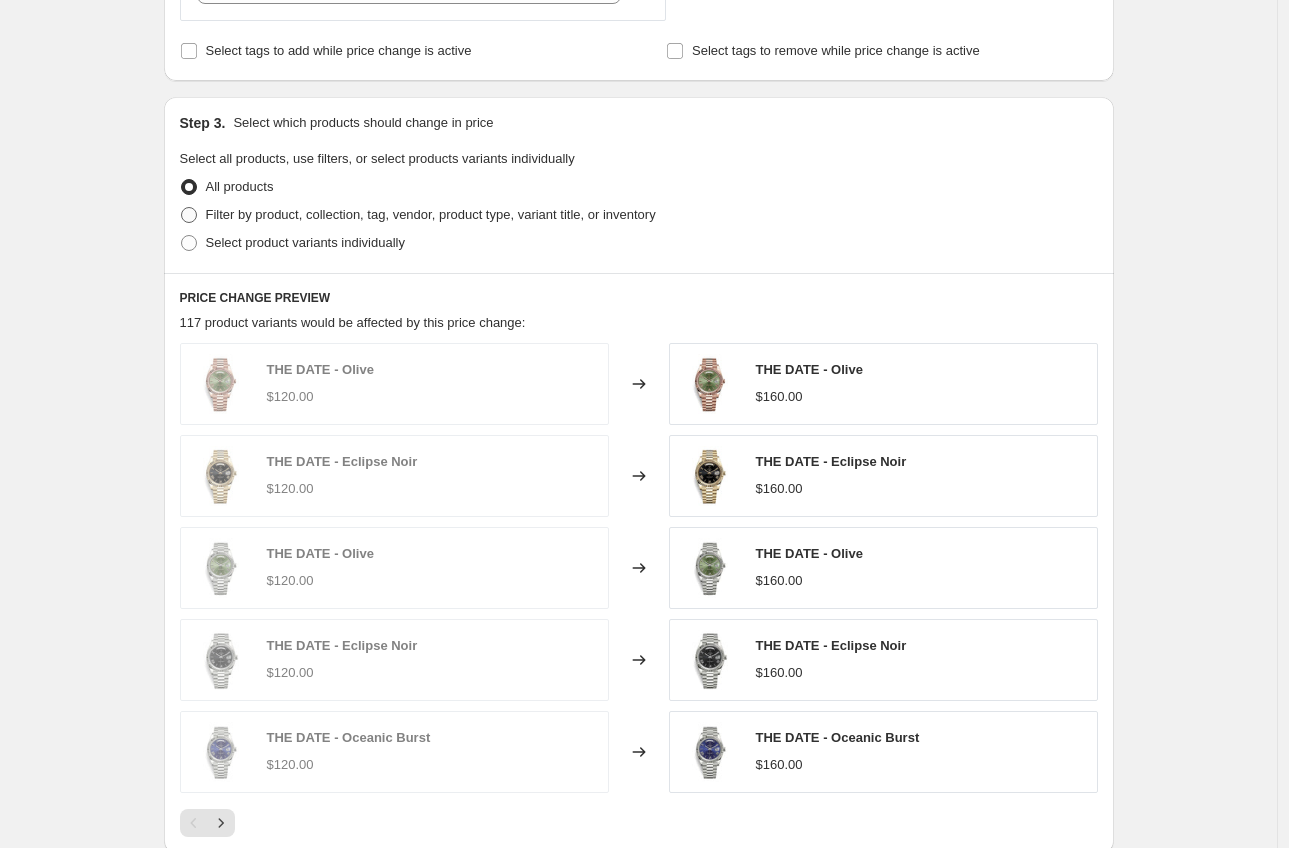 click on "Filter by product, collection, tag, vendor, product type, variant title, or inventory" at bounding box center (431, 214) 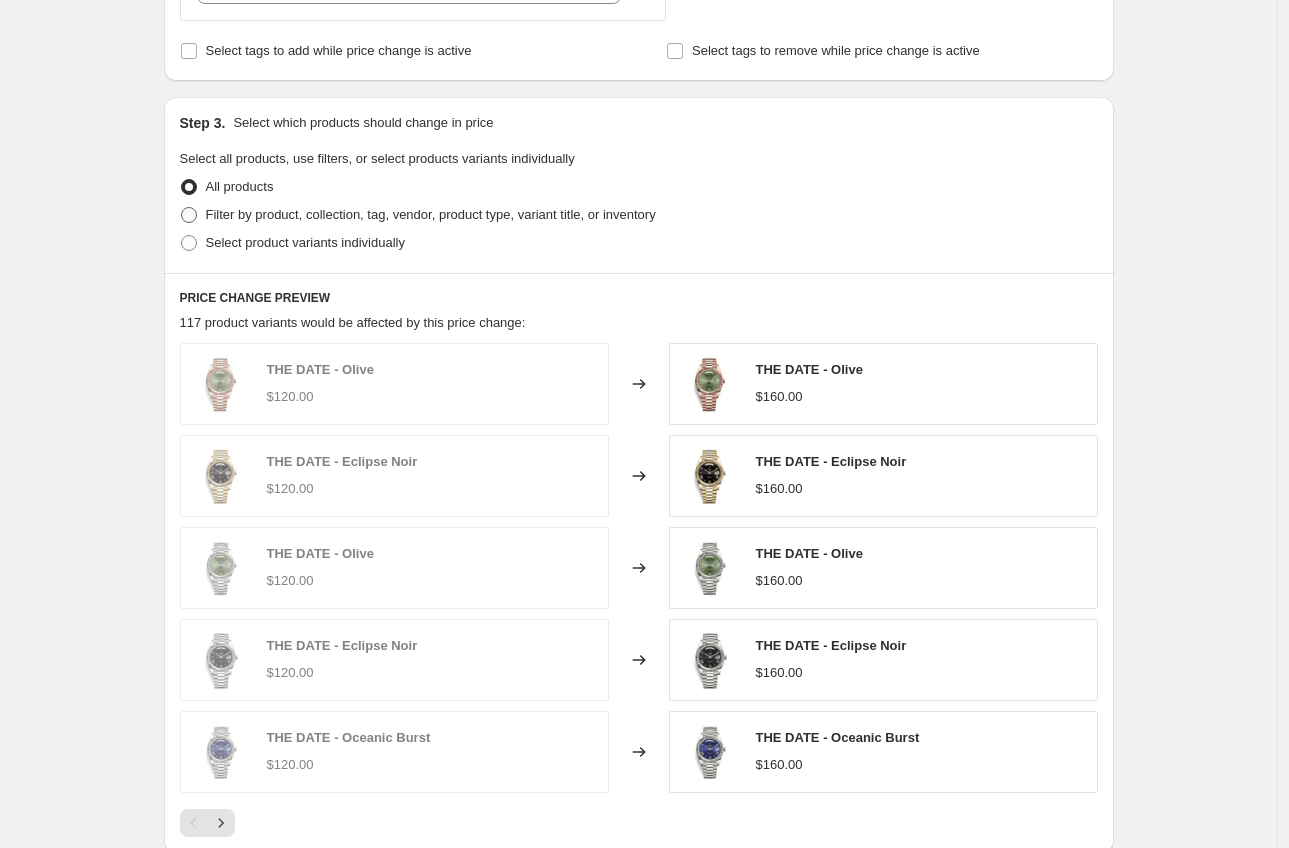 radio on "true" 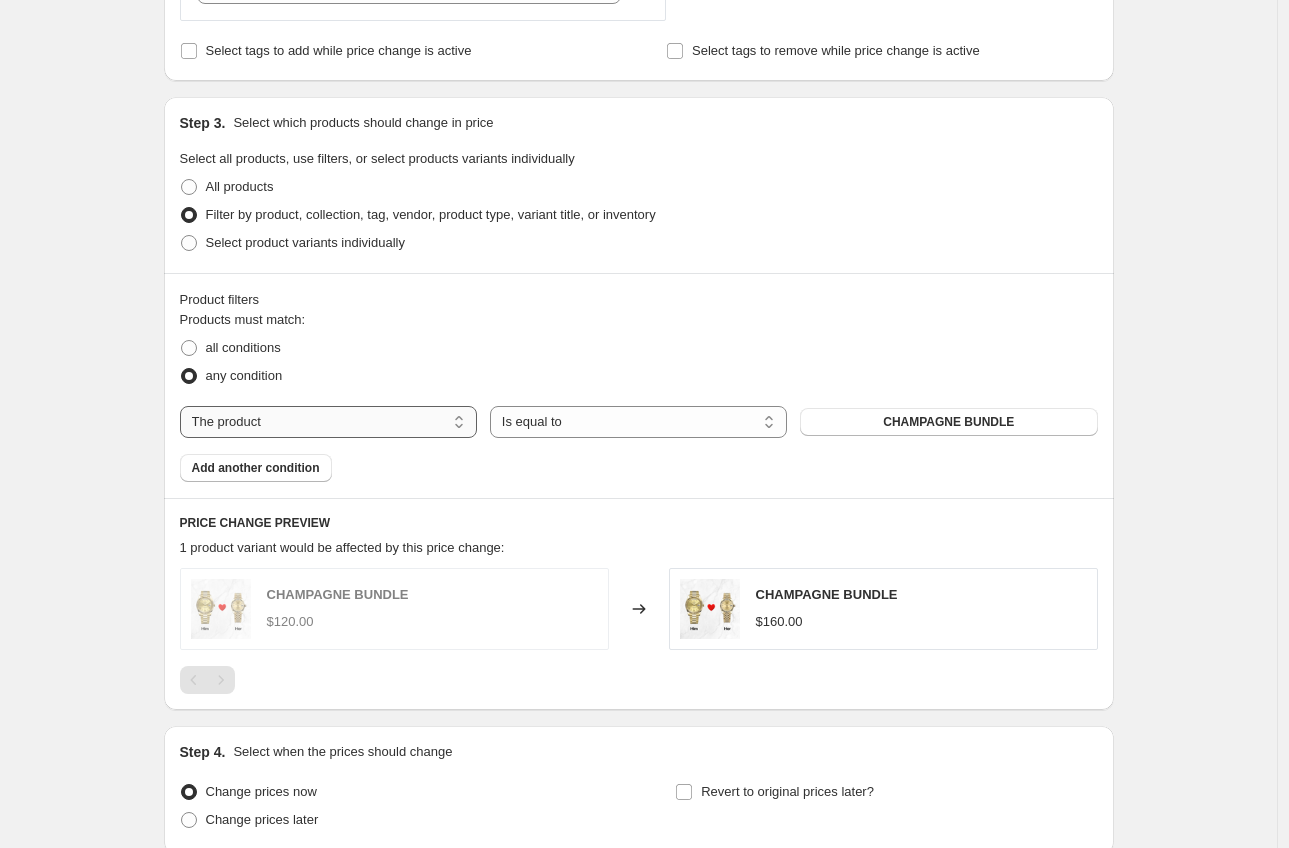 click on "The product The product's collection The product's tag The product's vendor The product's status The variant's title Inventory quantity" at bounding box center (328, 422) 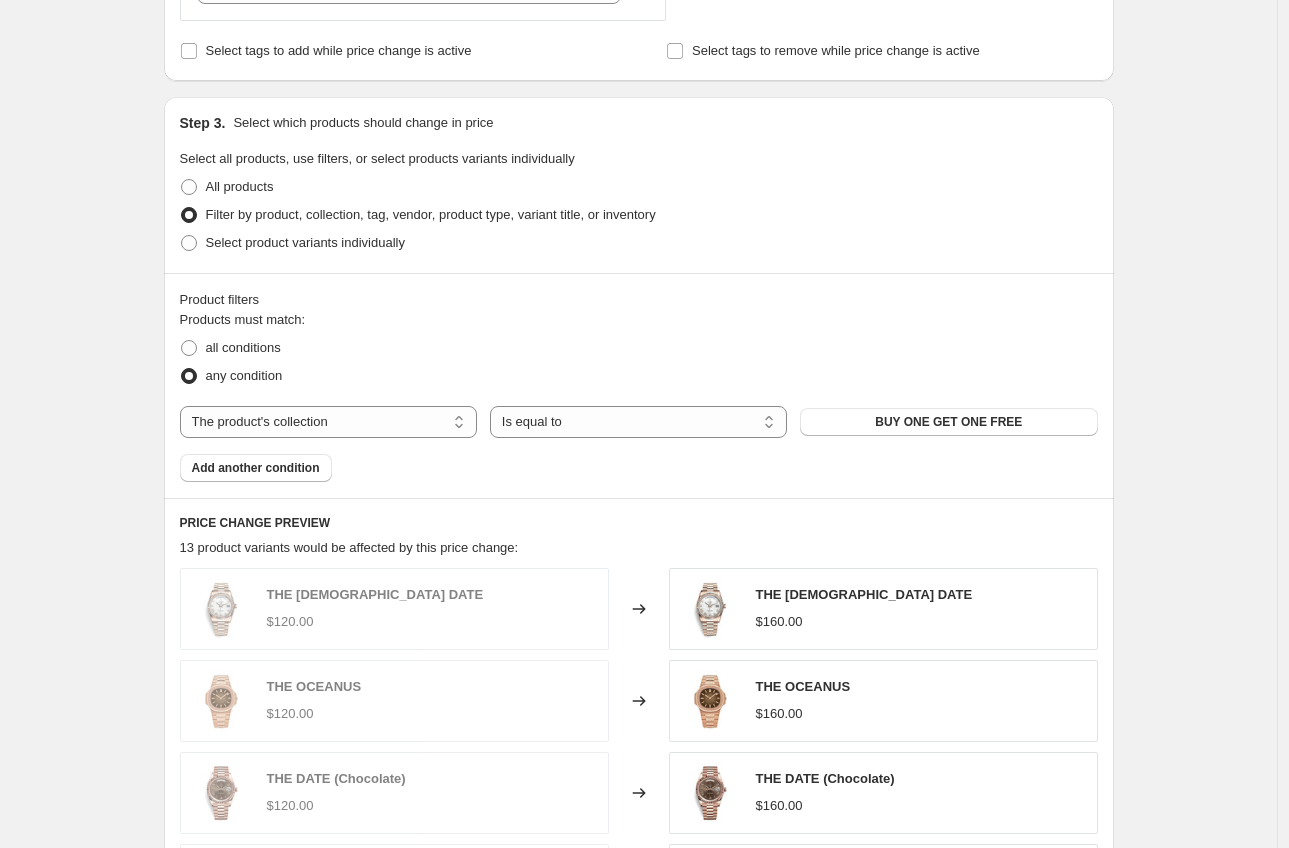 click on "BUY ONE GET ONE FREE" at bounding box center (948, 422) 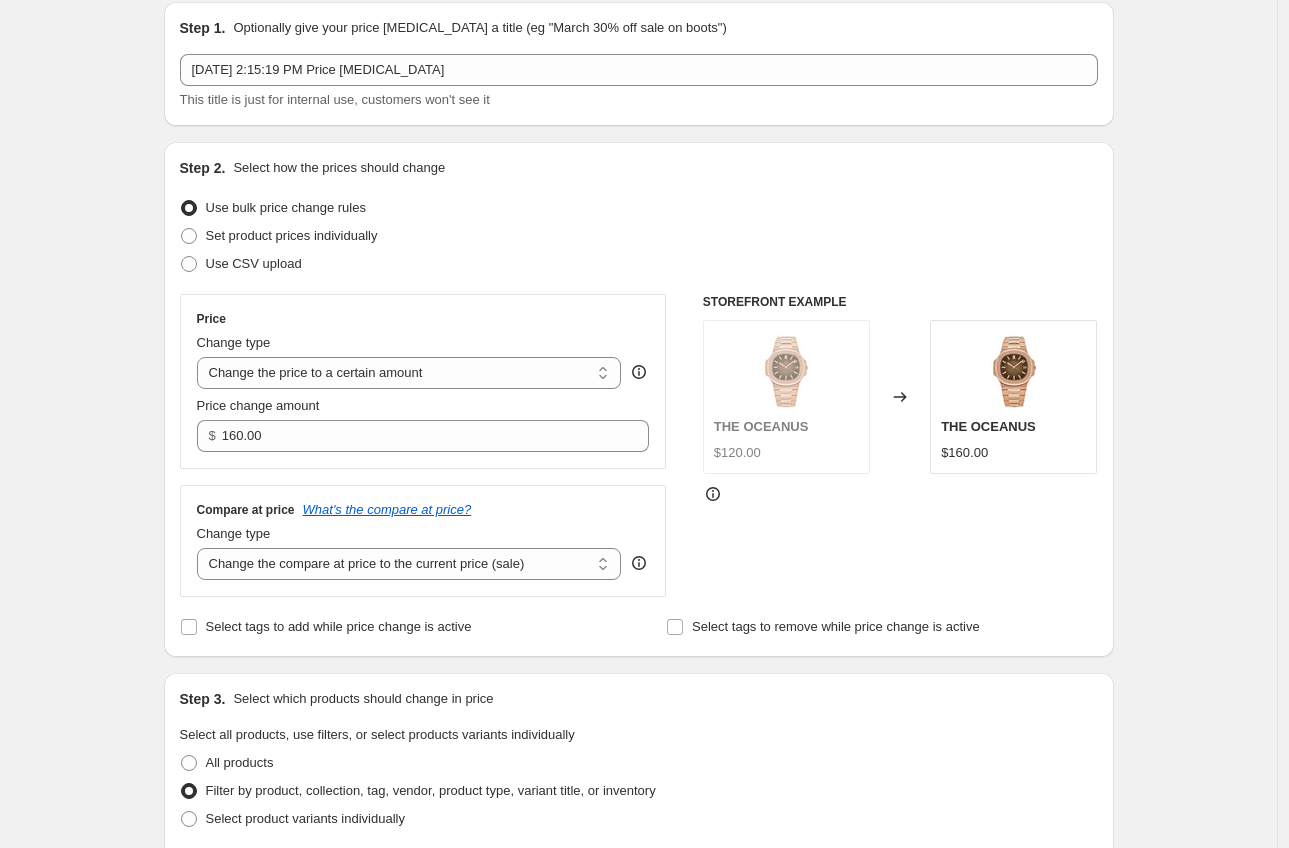 scroll, scrollTop: 100, scrollLeft: 0, axis: vertical 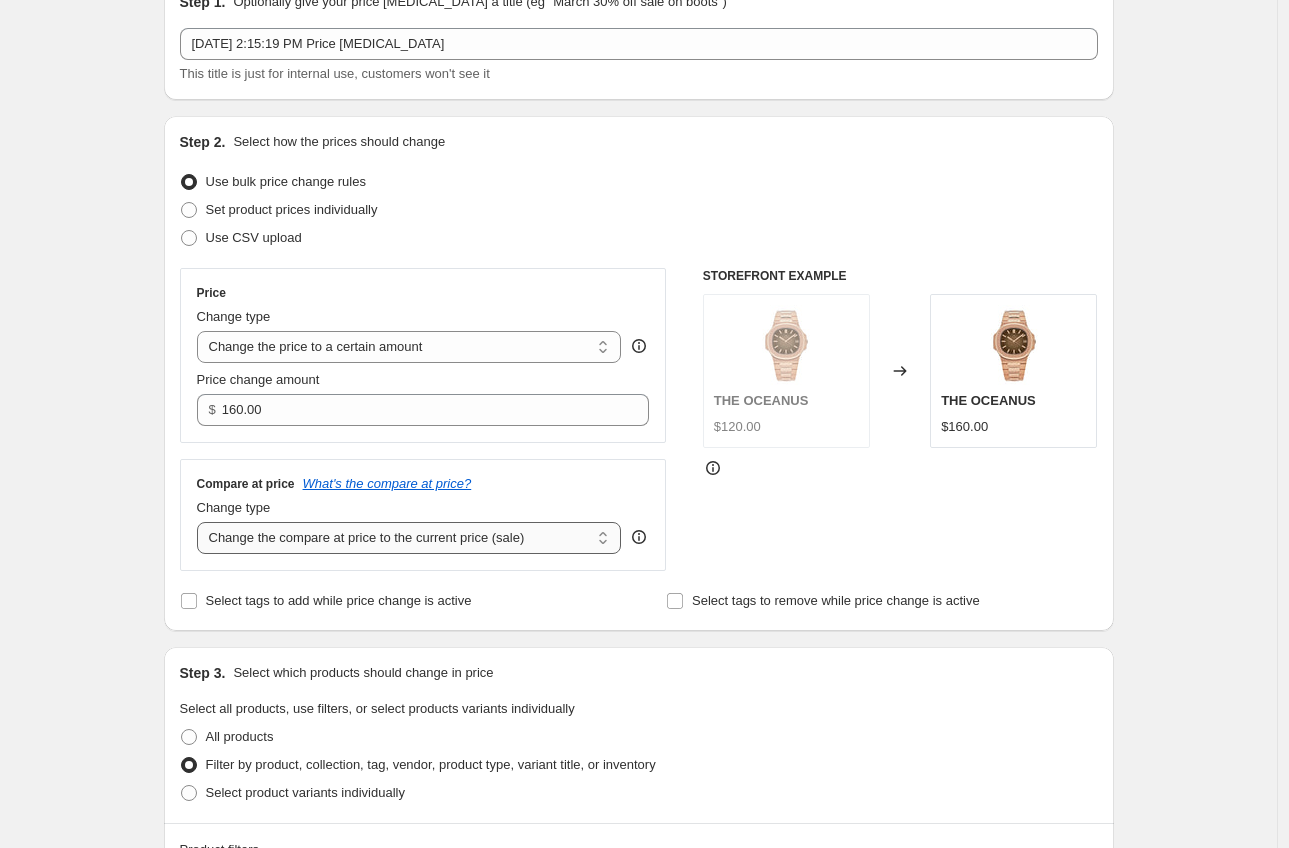 click on "Change the compare at price to the current price (sale) Change the compare at price to a certain amount Change the compare at price by a certain amount Change the compare at price by a certain percentage Change the compare at price by a certain amount relative to the actual price Change the compare at price by a certain percentage relative to the actual price Don't change the compare at price Remove the compare at price" at bounding box center [409, 538] 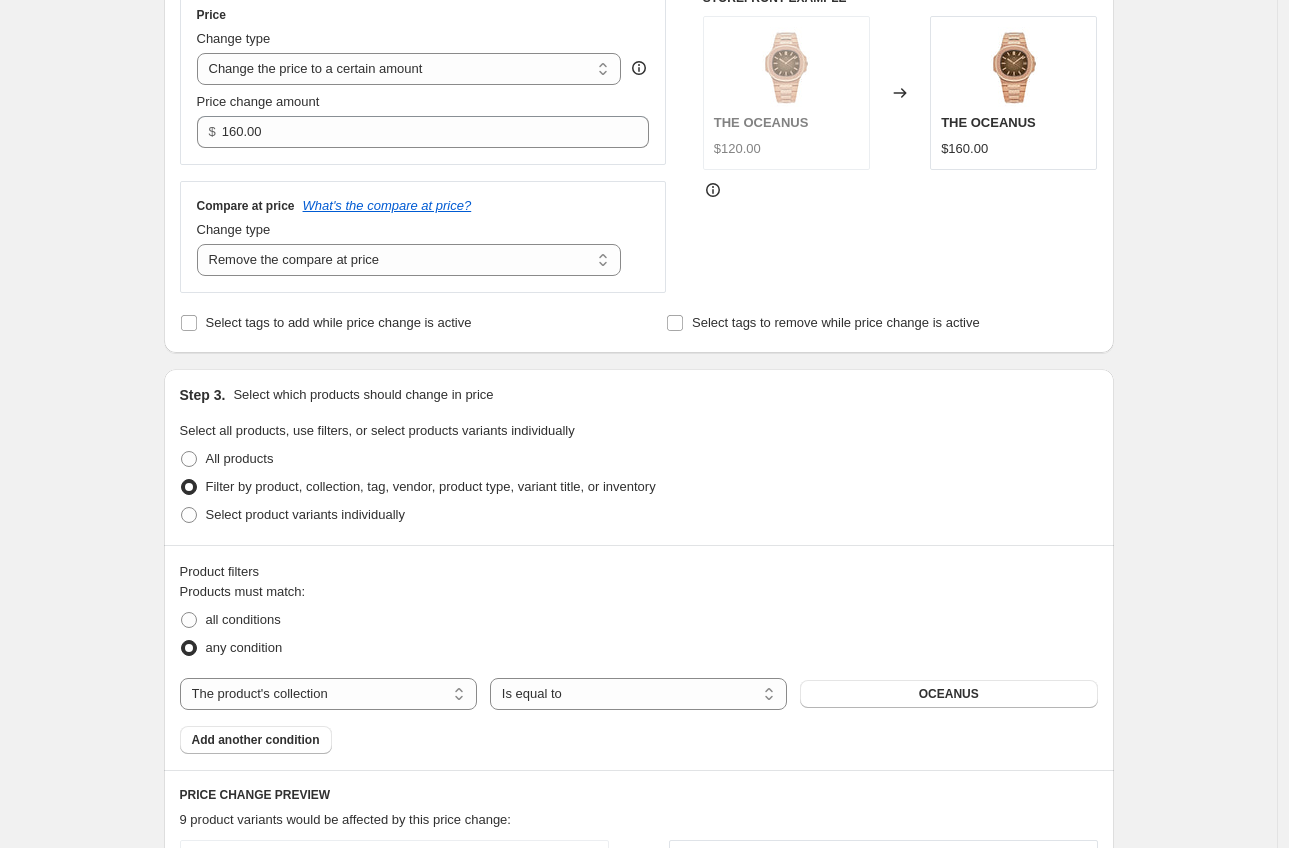scroll, scrollTop: 1189, scrollLeft: 0, axis: vertical 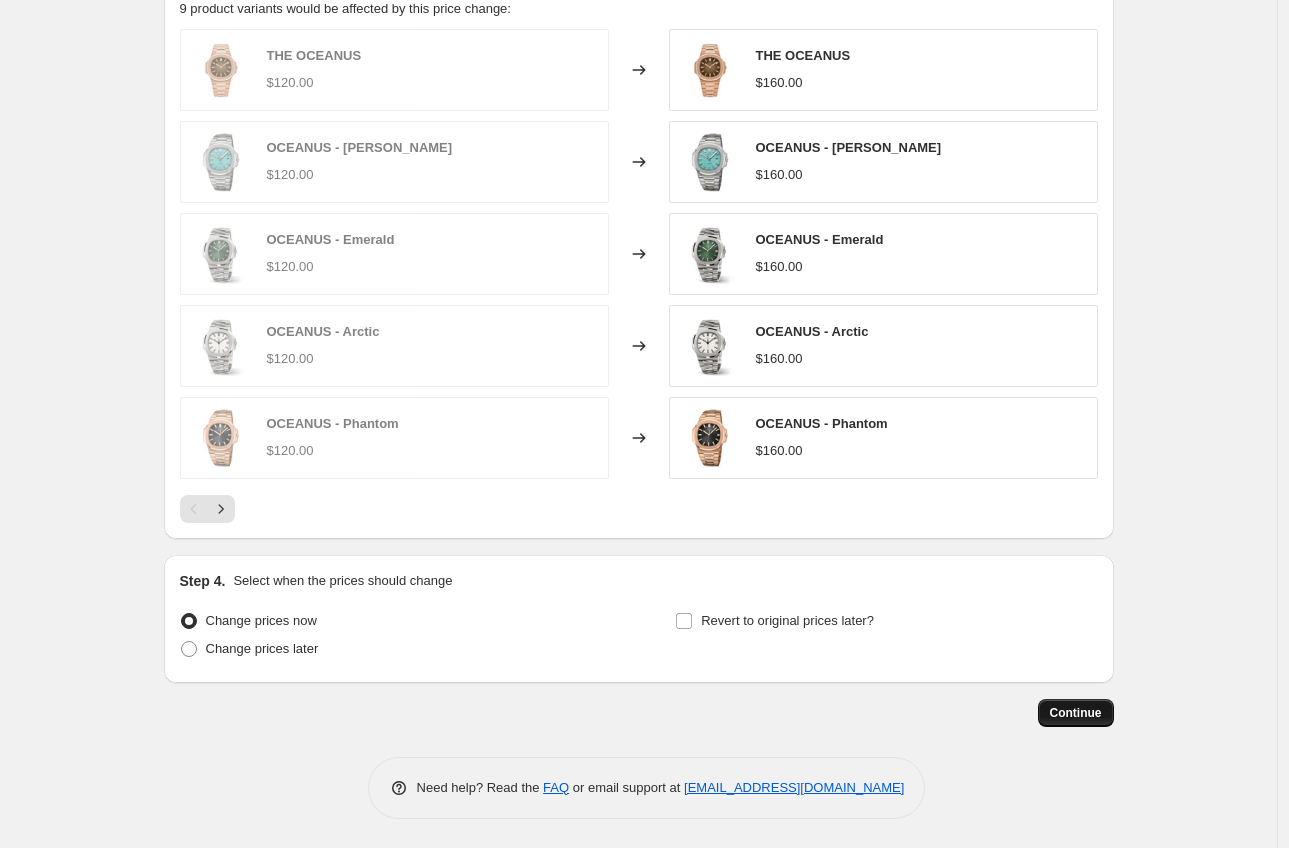 click on "Continue" at bounding box center (1076, 713) 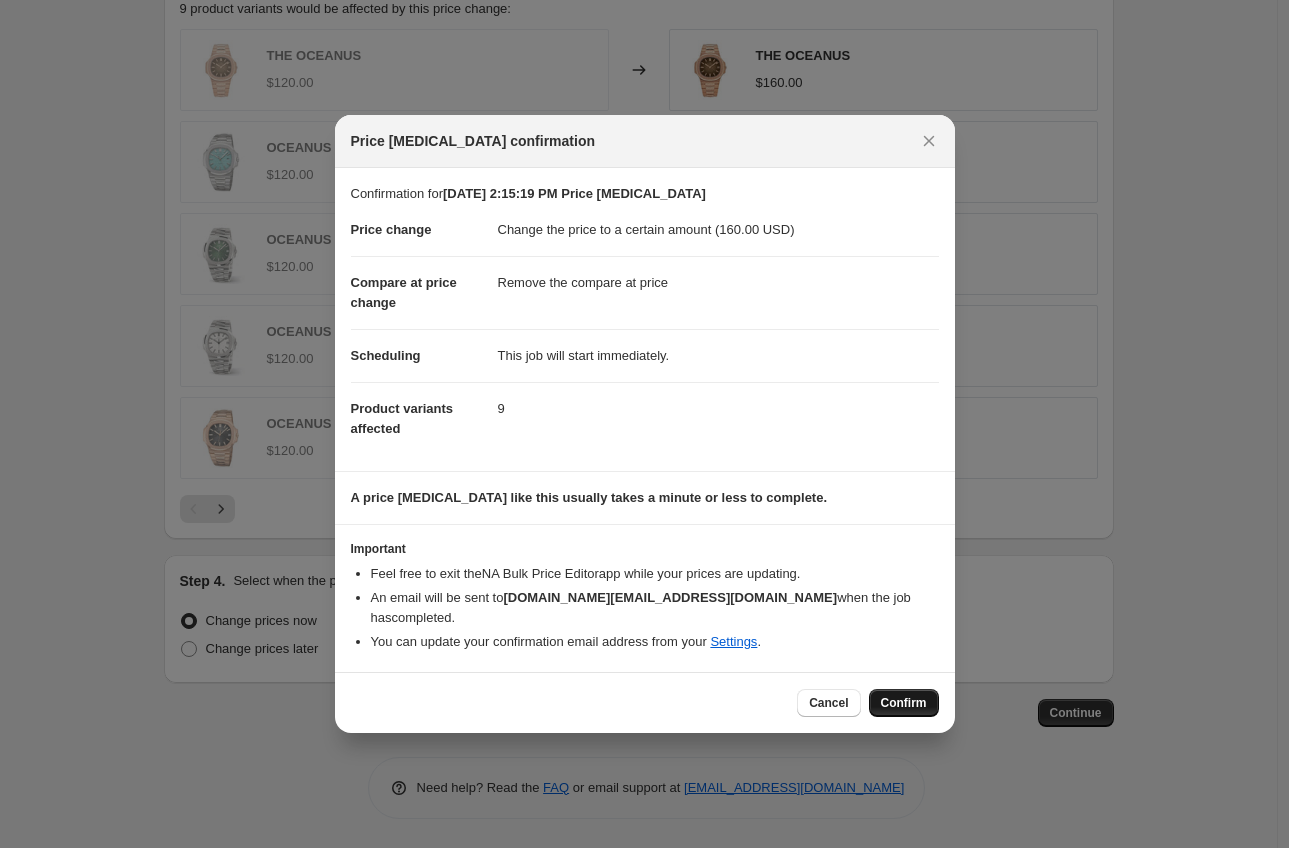 click on "Confirm" at bounding box center [904, 703] 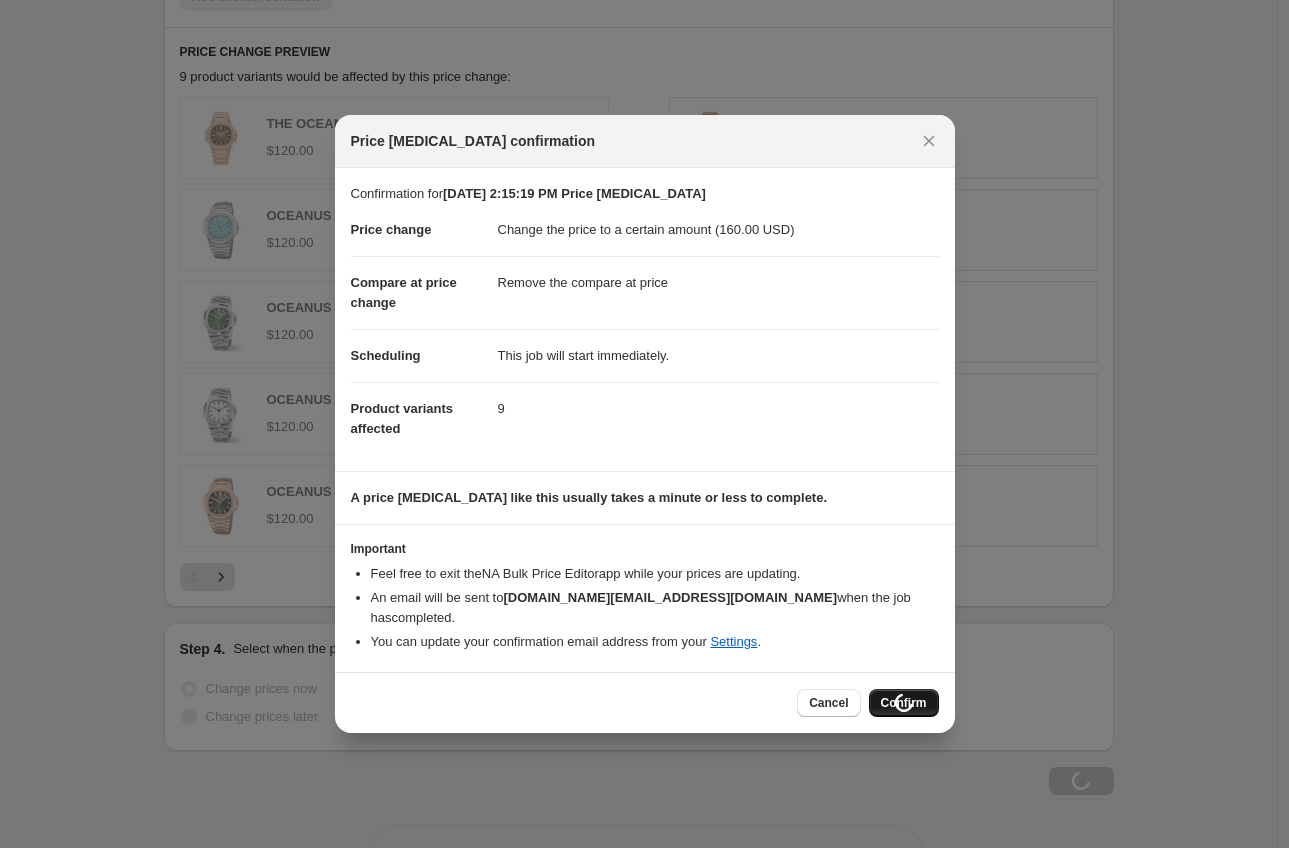 scroll, scrollTop: 1257, scrollLeft: 0, axis: vertical 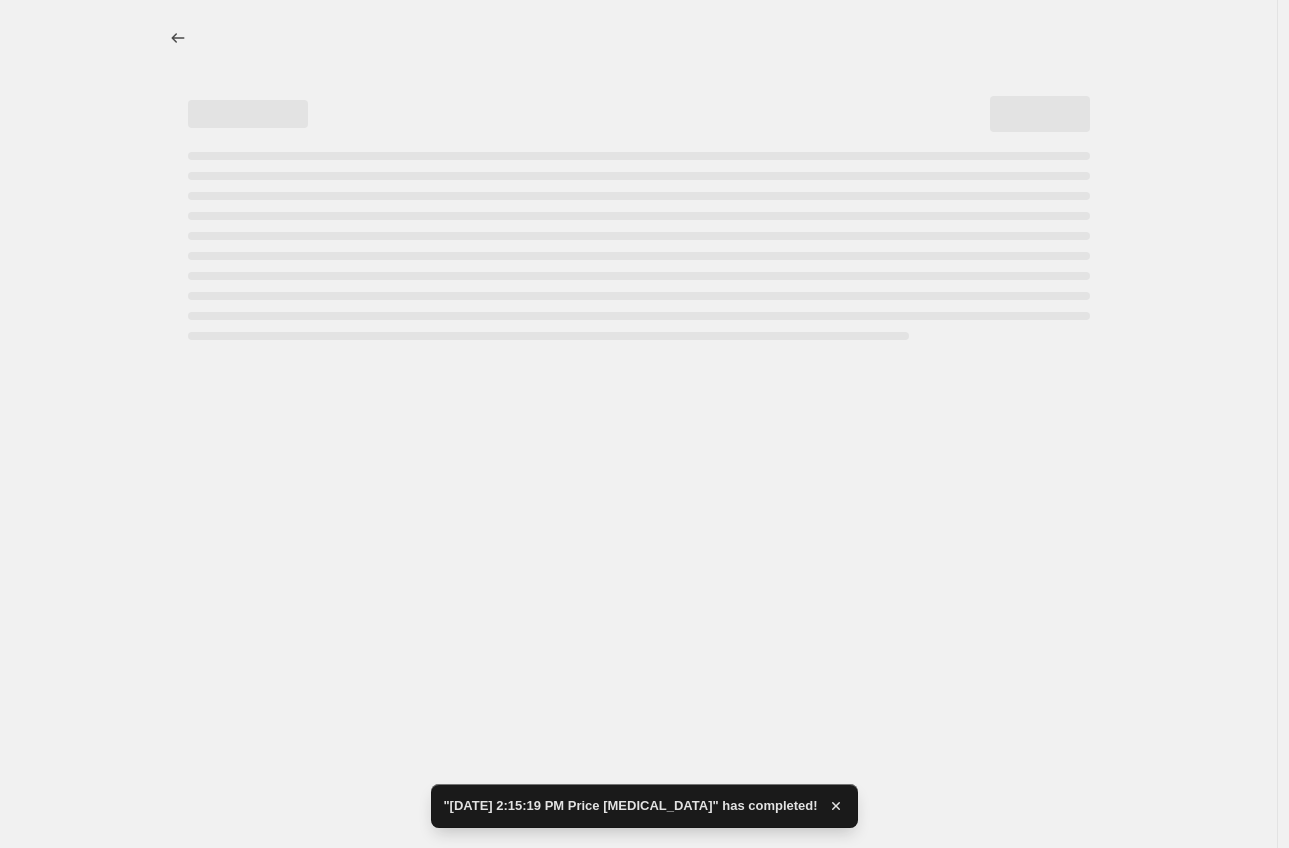 select on "remove" 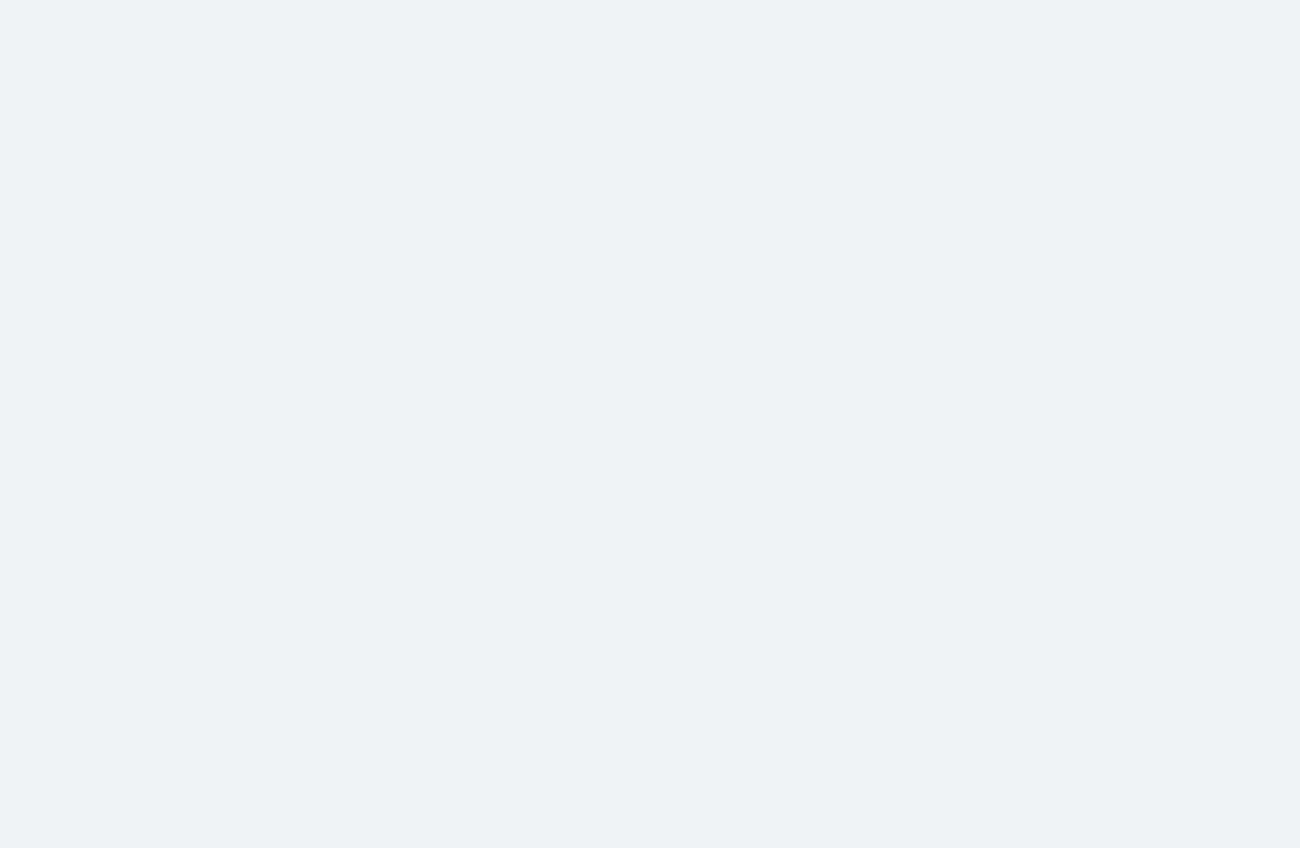 scroll, scrollTop: 0, scrollLeft: 0, axis: both 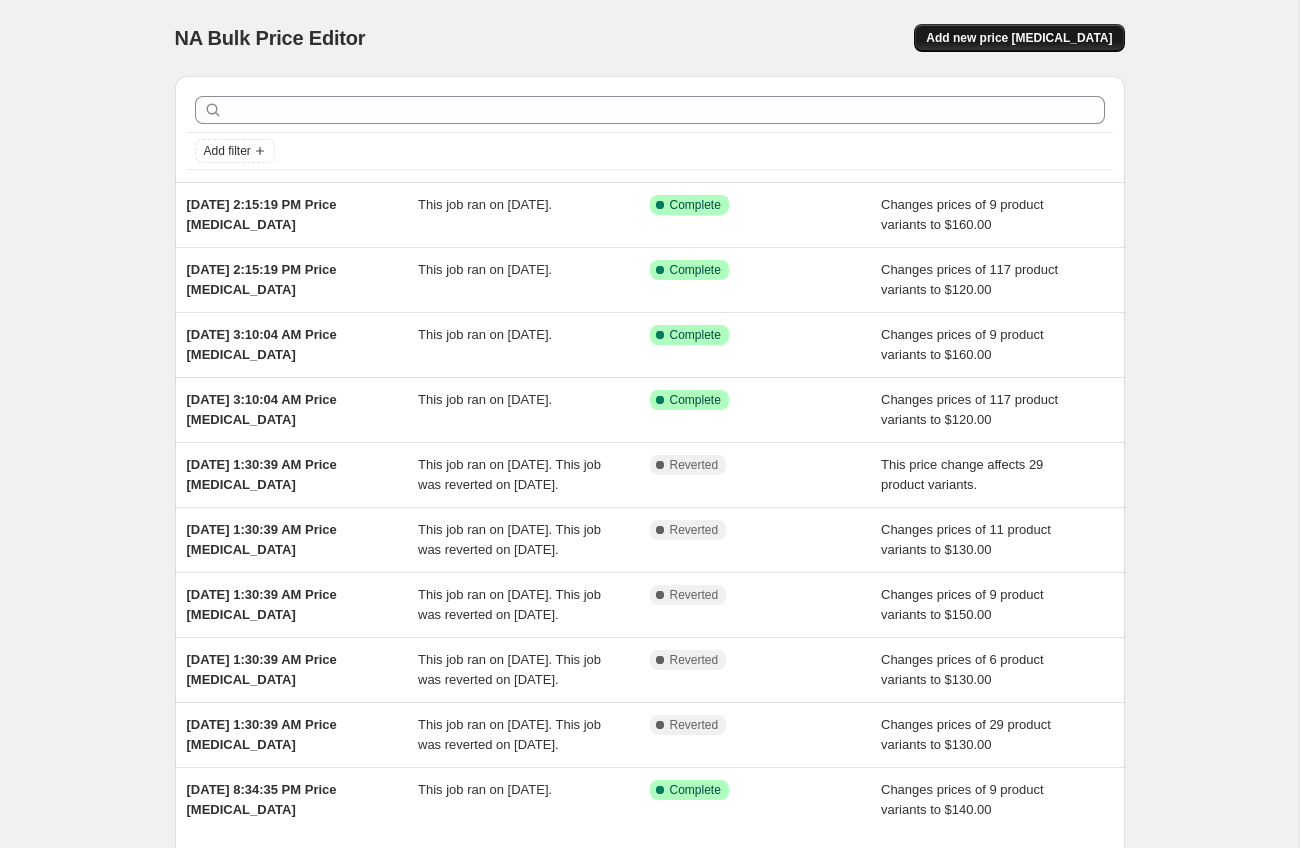click on "Add new price [MEDICAL_DATA]" at bounding box center (1019, 38) 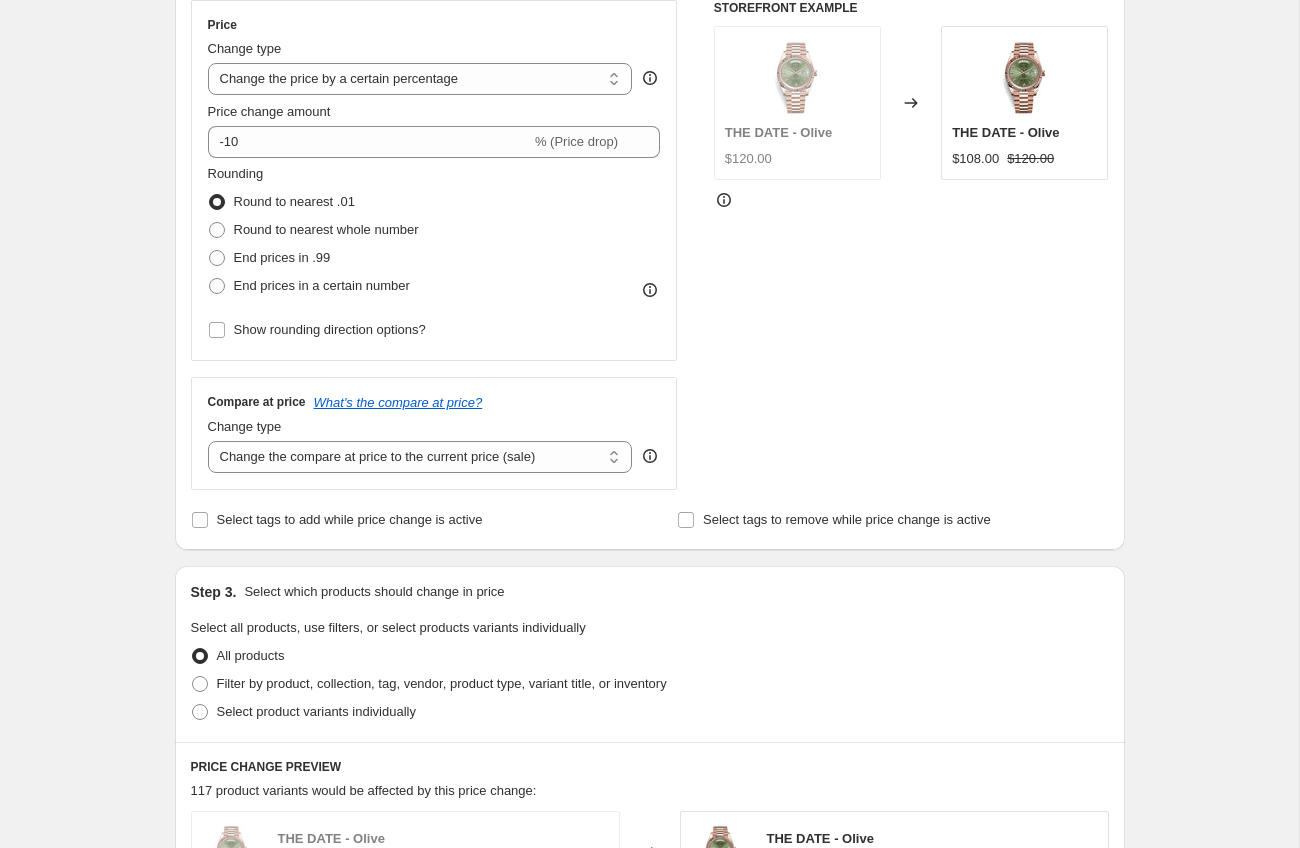 scroll, scrollTop: 322, scrollLeft: 0, axis: vertical 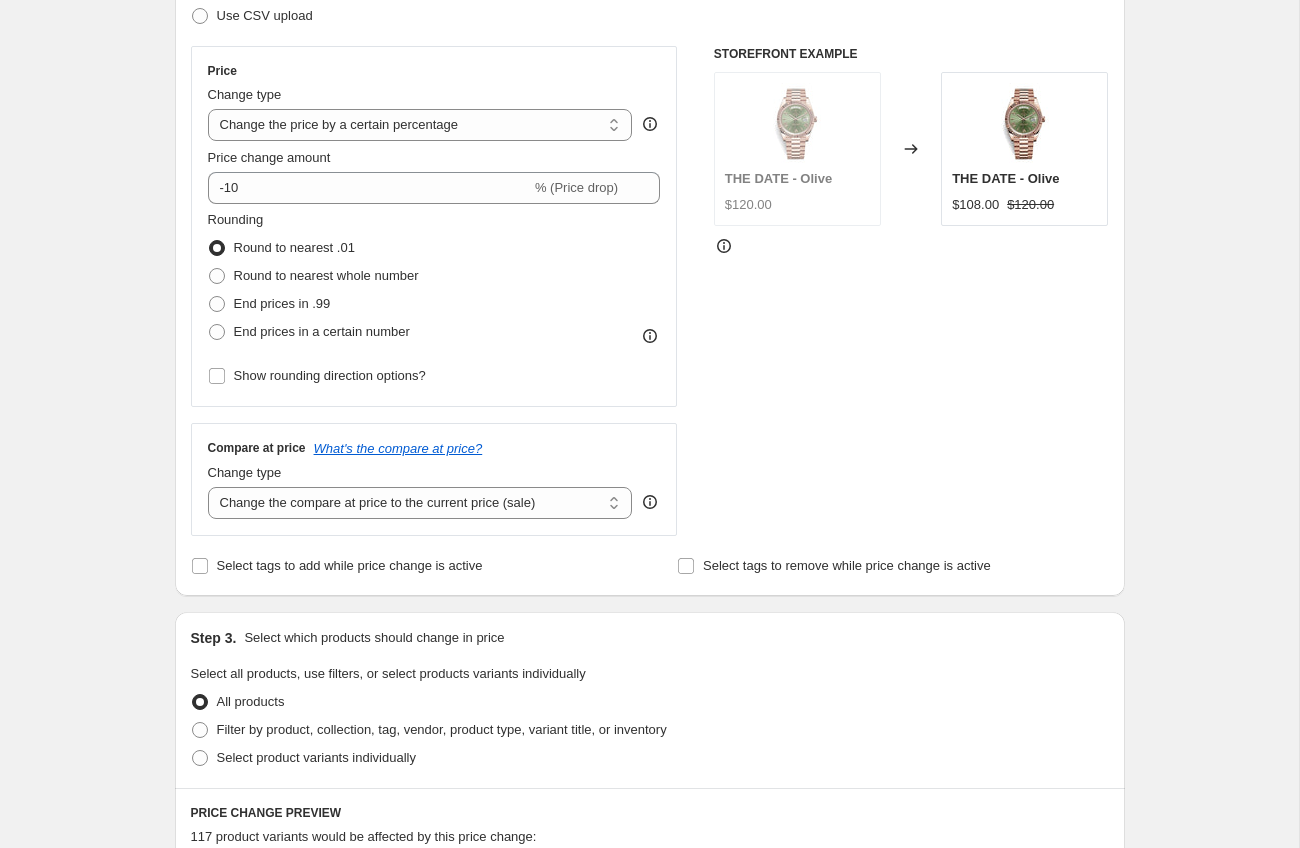 click on "Price change amount" at bounding box center [434, 158] 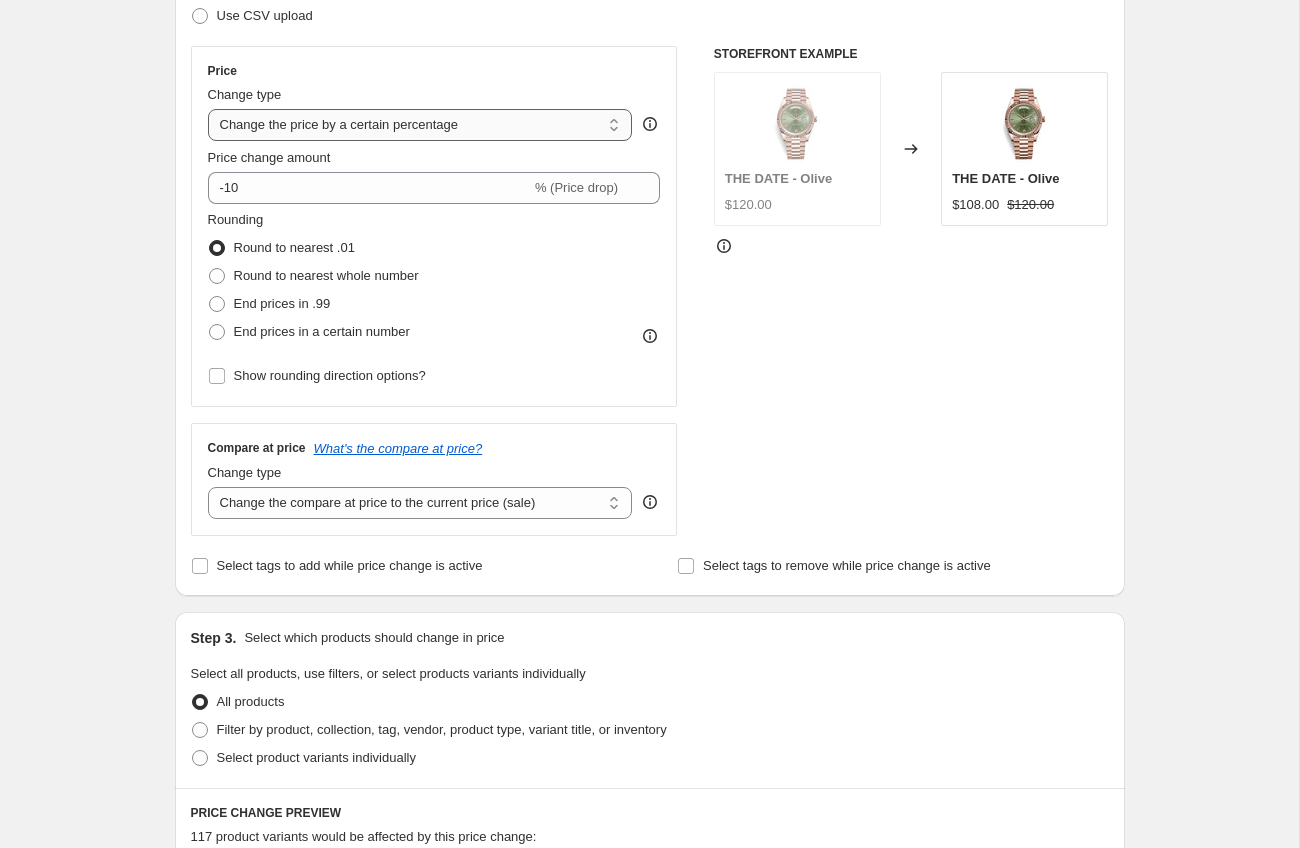click on "Change the price to a certain amount Change the price by a certain amount Change the price by a certain percentage Change the price to the current compare at price (price before sale) Change the price by a certain amount relative to the compare at price Change the price by a certain percentage relative to the compare at price Don't change the price Change the price by a certain percentage relative to the cost per item Change price to certain cost margin" at bounding box center [420, 125] 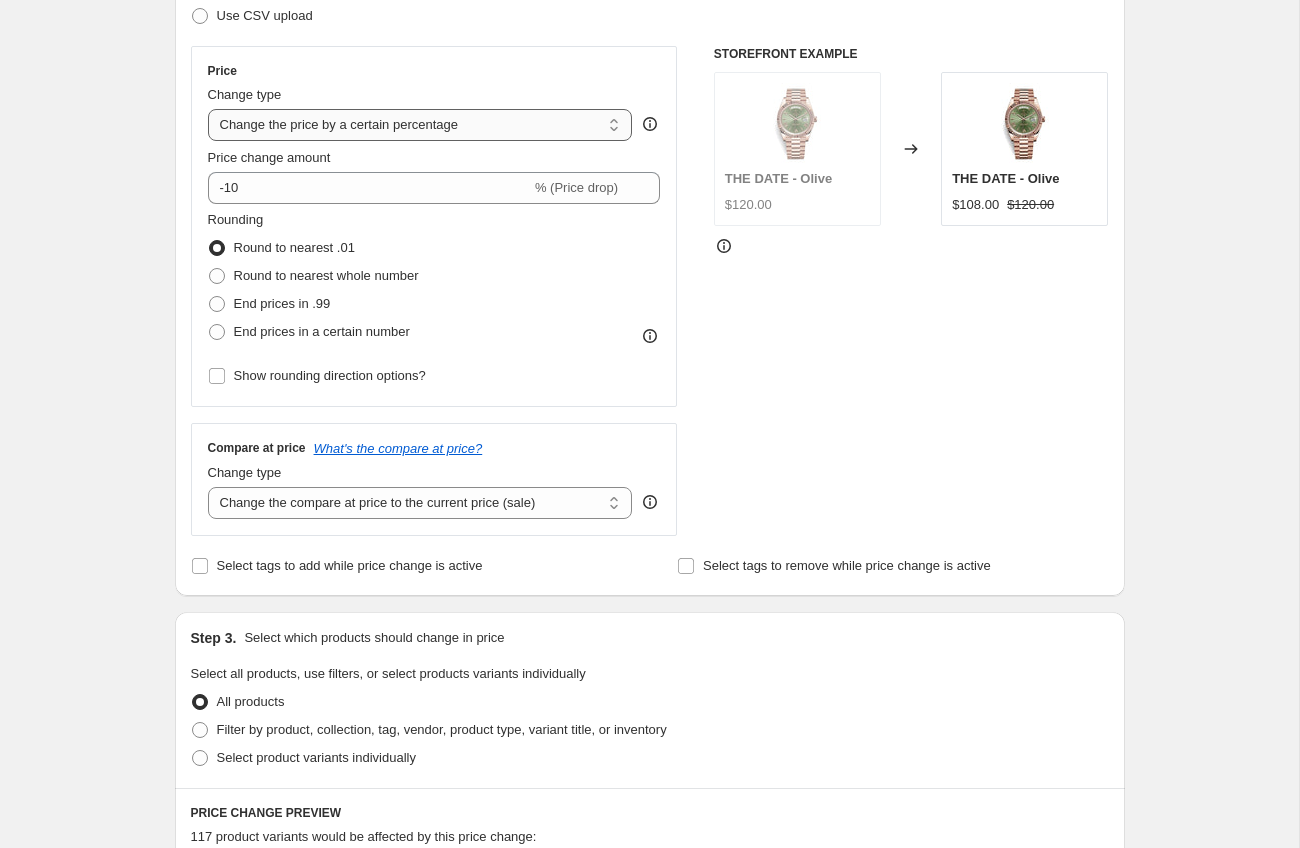 select on "to" 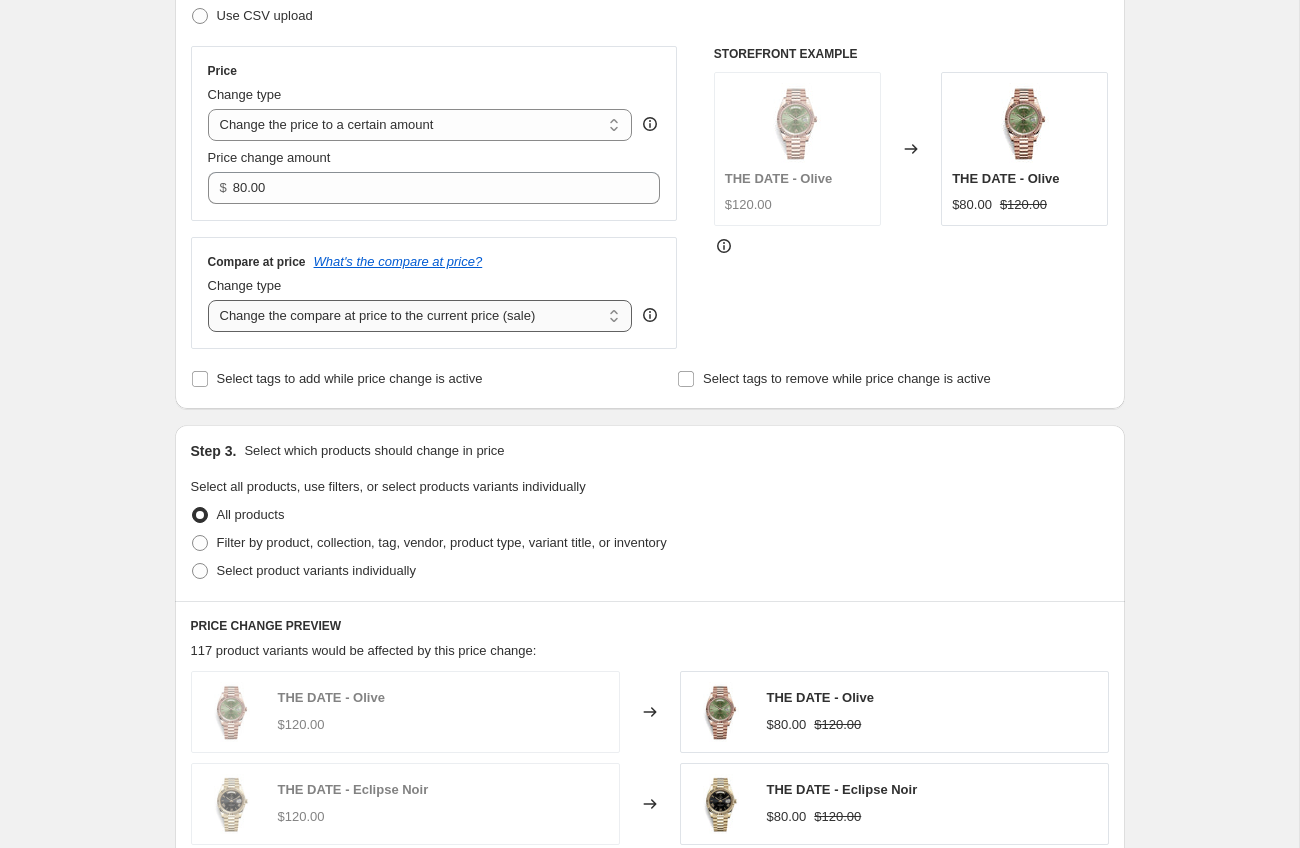 click on "Change the compare at price to the current price (sale) Change the compare at price to a certain amount Change the compare at price by a certain amount Change the compare at price by a certain percentage Change the compare at price by a certain amount relative to the actual price Change the compare at price by a certain percentage relative to the actual price Don't change the compare at price Remove the compare at price" at bounding box center [420, 316] 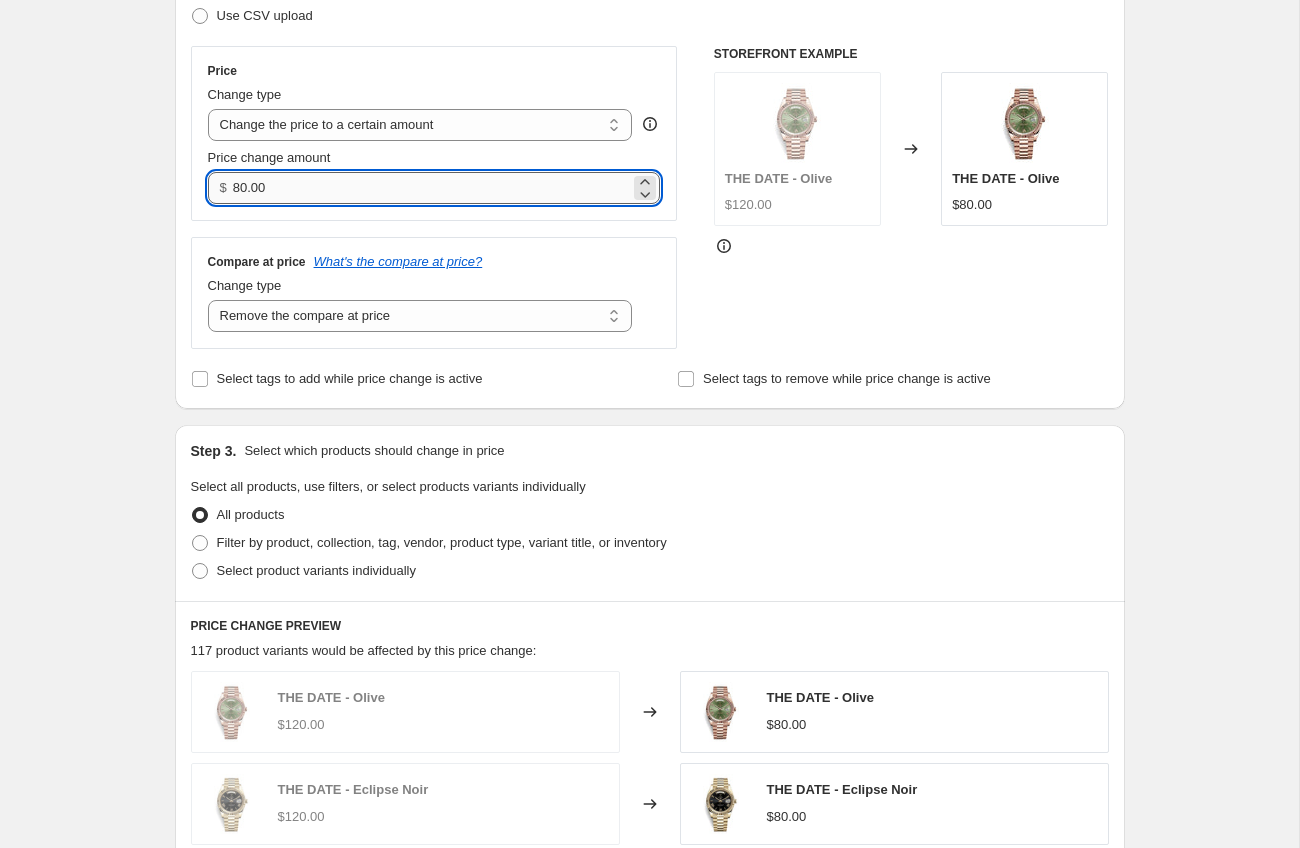 click on "80.00" at bounding box center (431, 188) 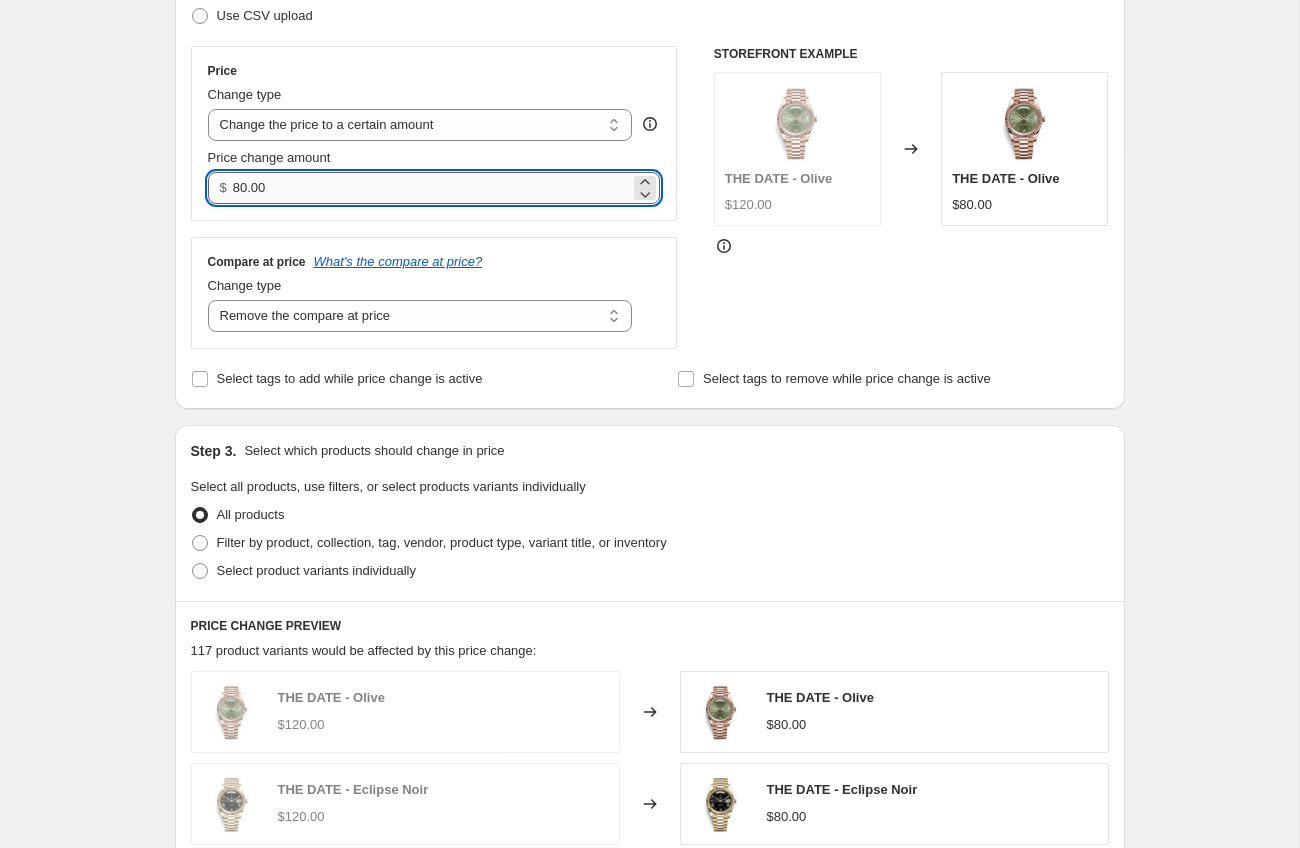 click on "80.00" at bounding box center (431, 188) 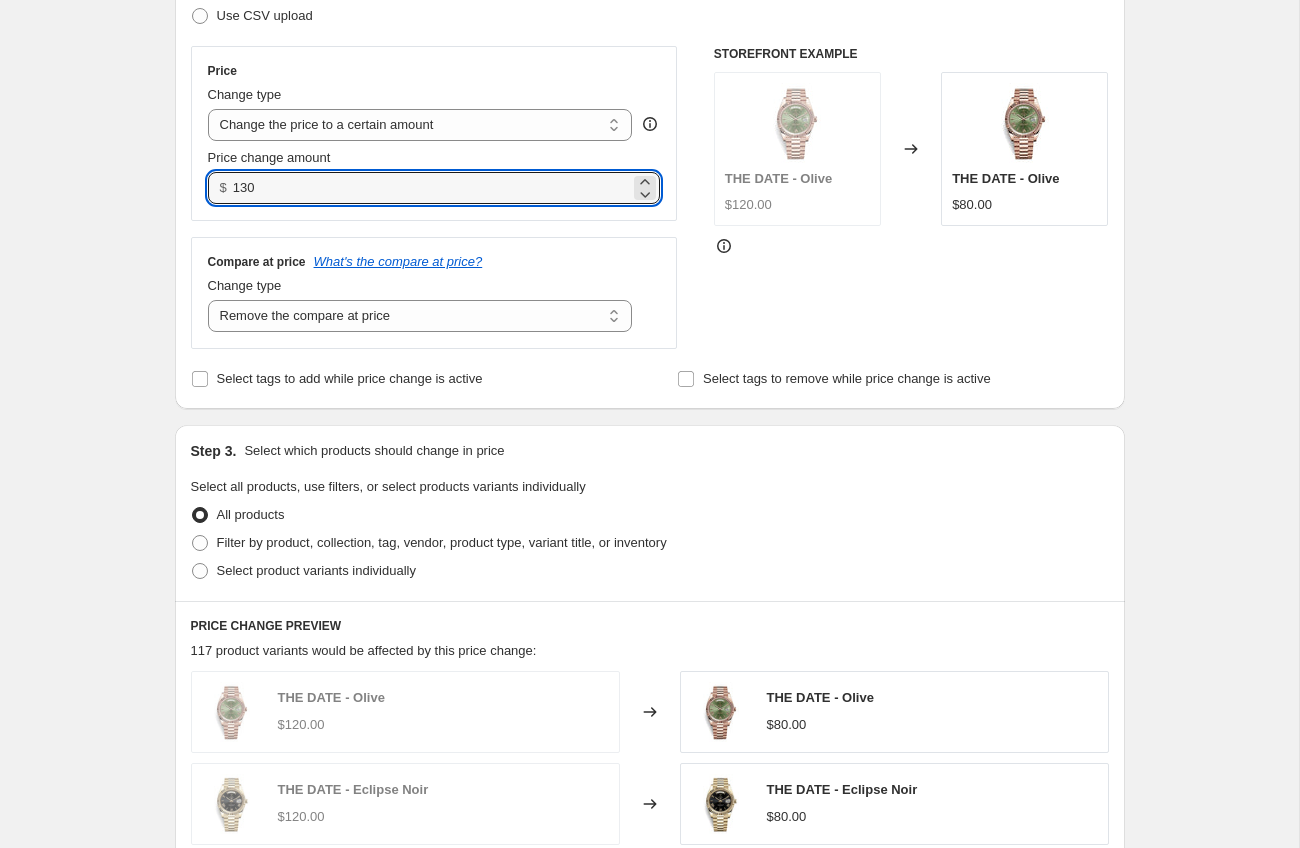 type on "130.00" 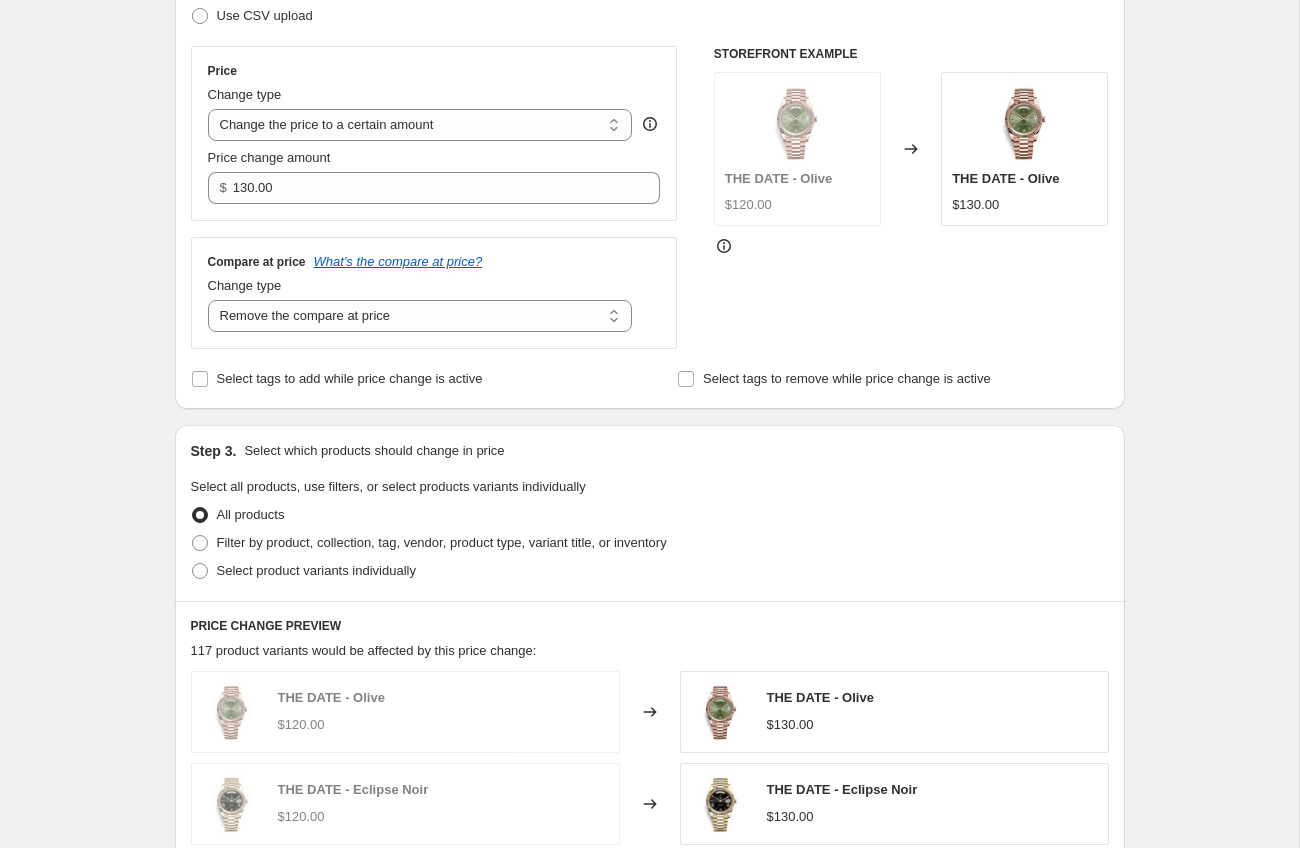click on "STOREFRONT EXAMPLE THE DATE - Olive $120.00 Changed to THE DATE - Olive $130.00" at bounding box center (911, 197) 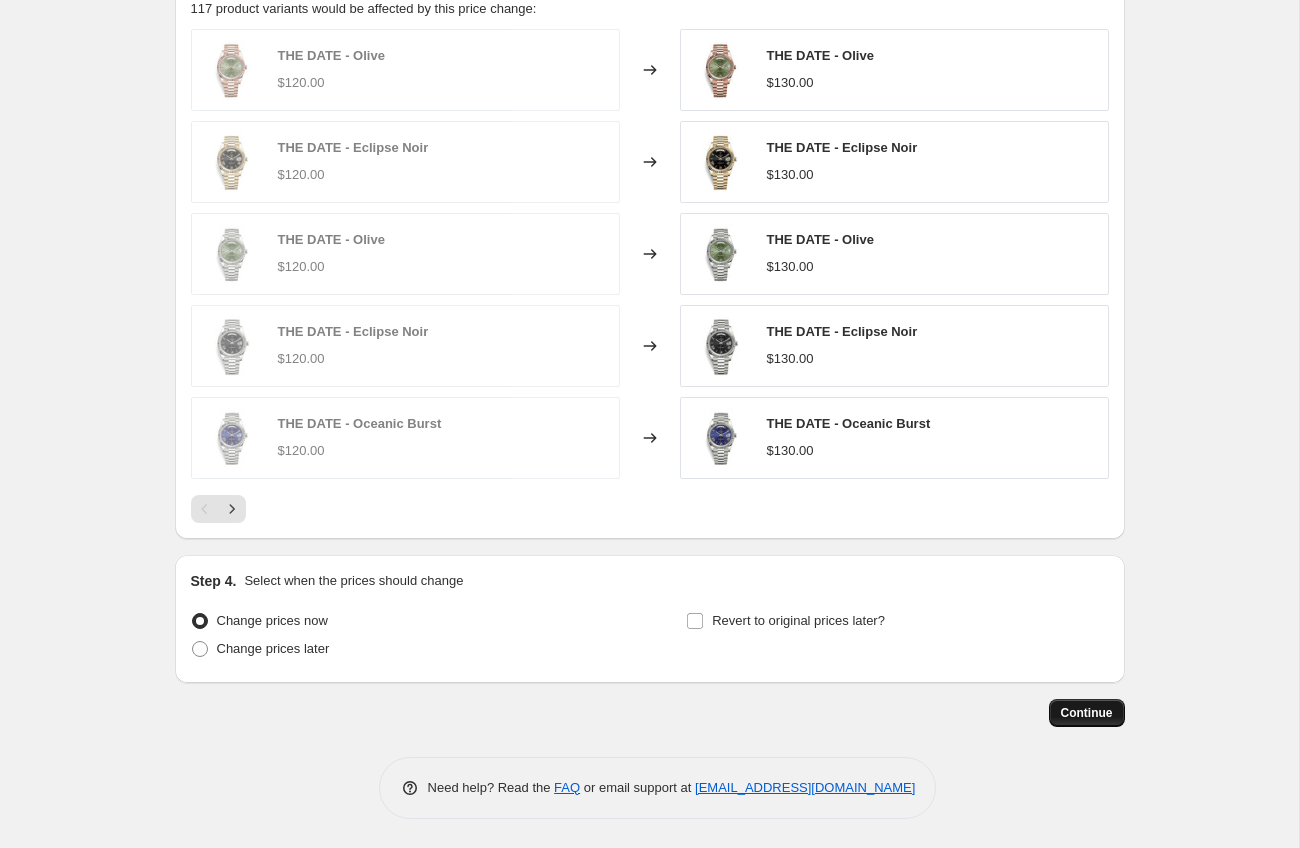 click on "Continue" at bounding box center [1087, 713] 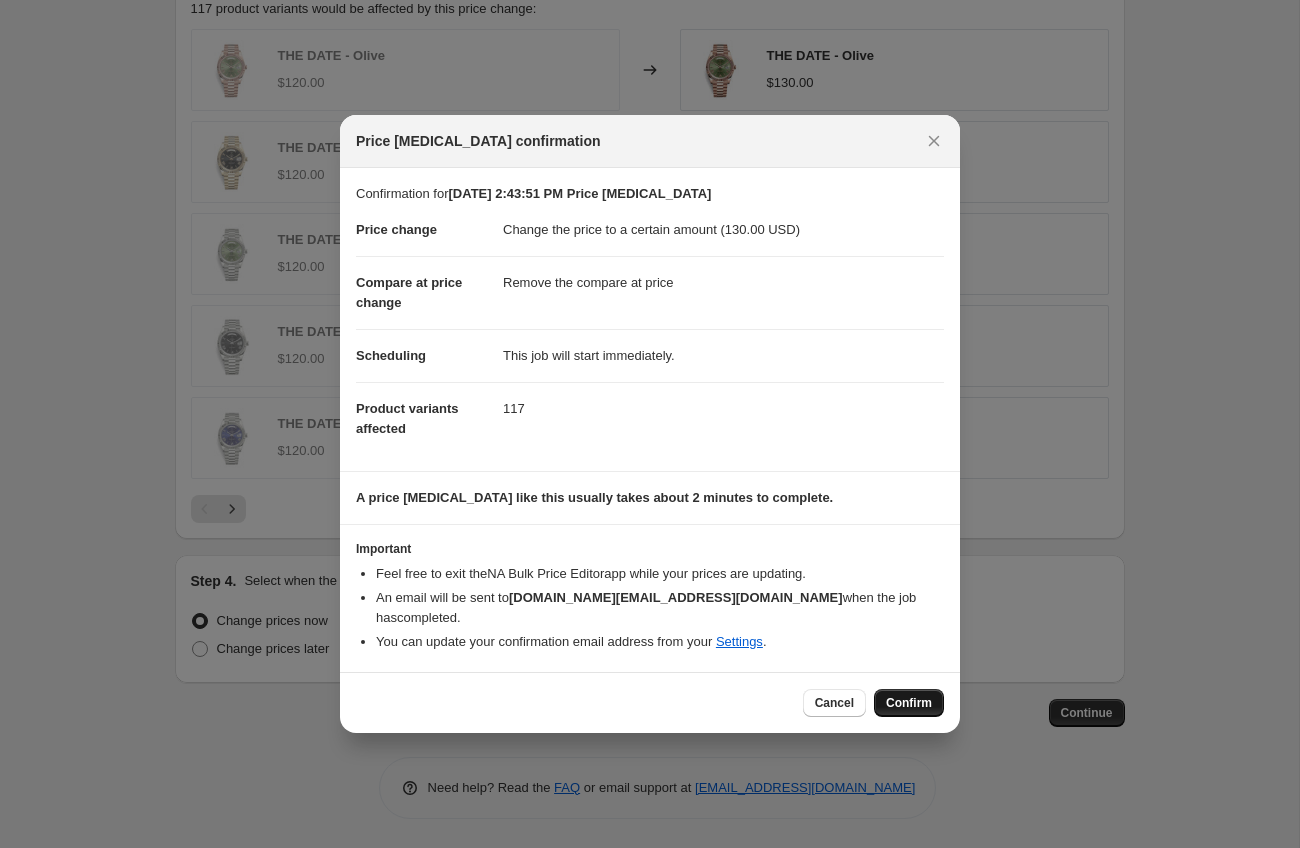 click on "Confirm" at bounding box center [909, 703] 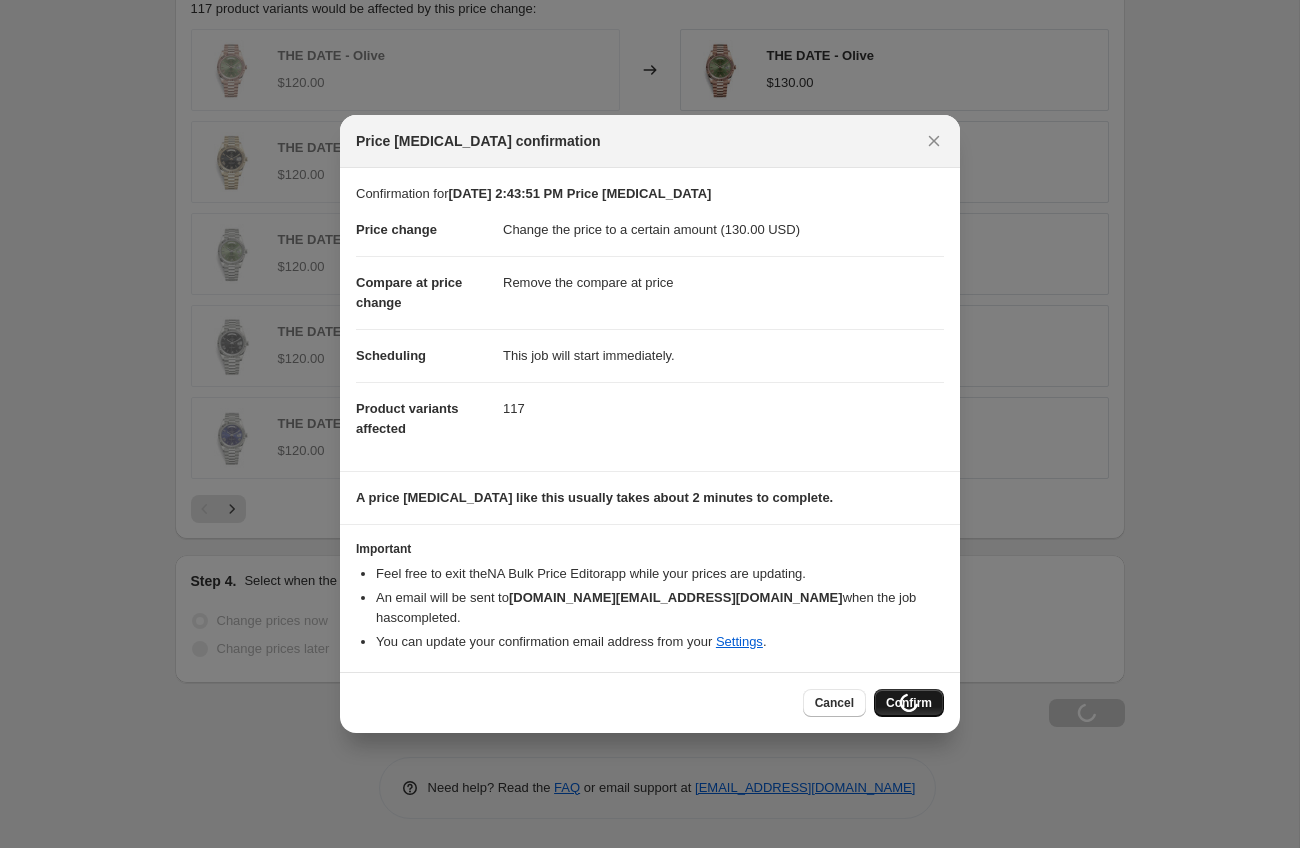 scroll, scrollTop: 1032, scrollLeft: 0, axis: vertical 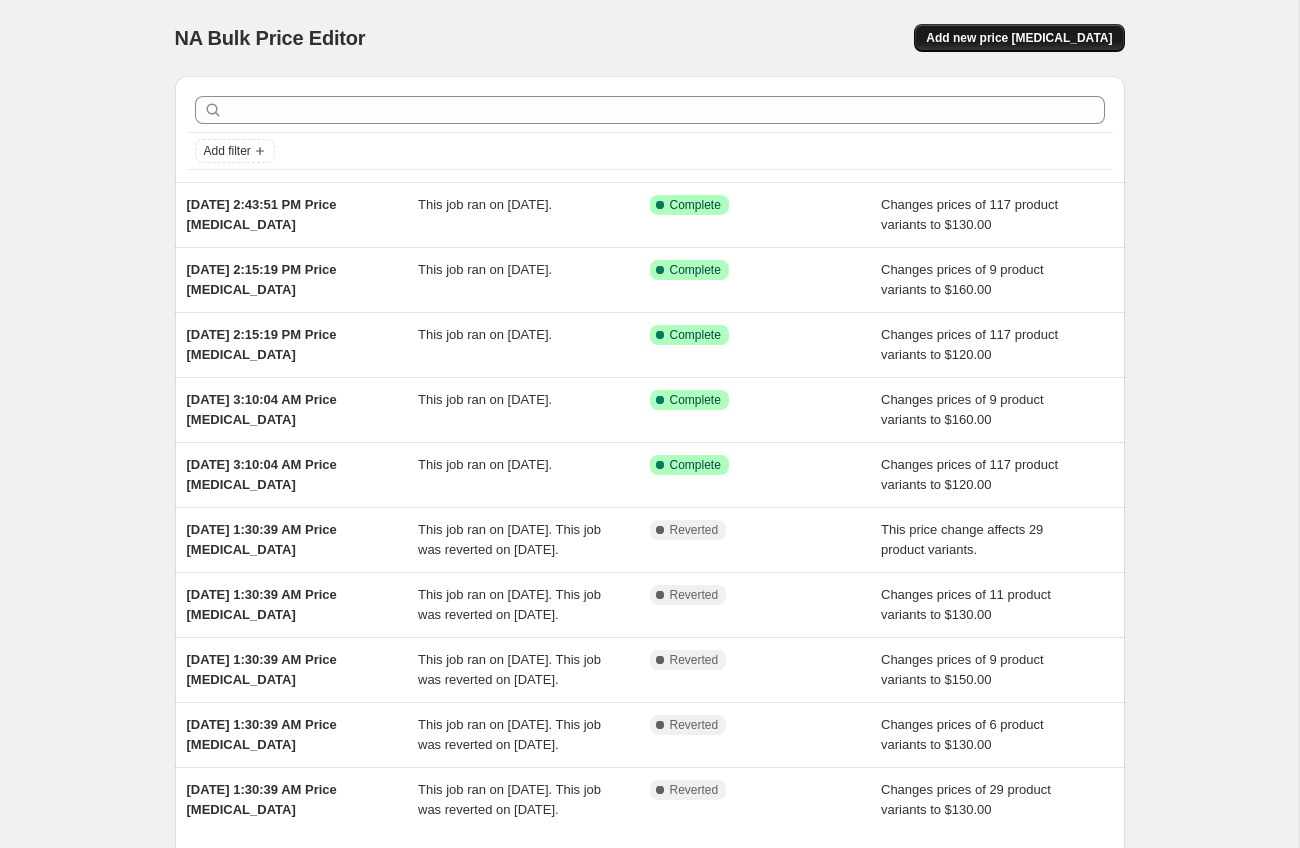 click on "Add new price [MEDICAL_DATA]" at bounding box center [1019, 38] 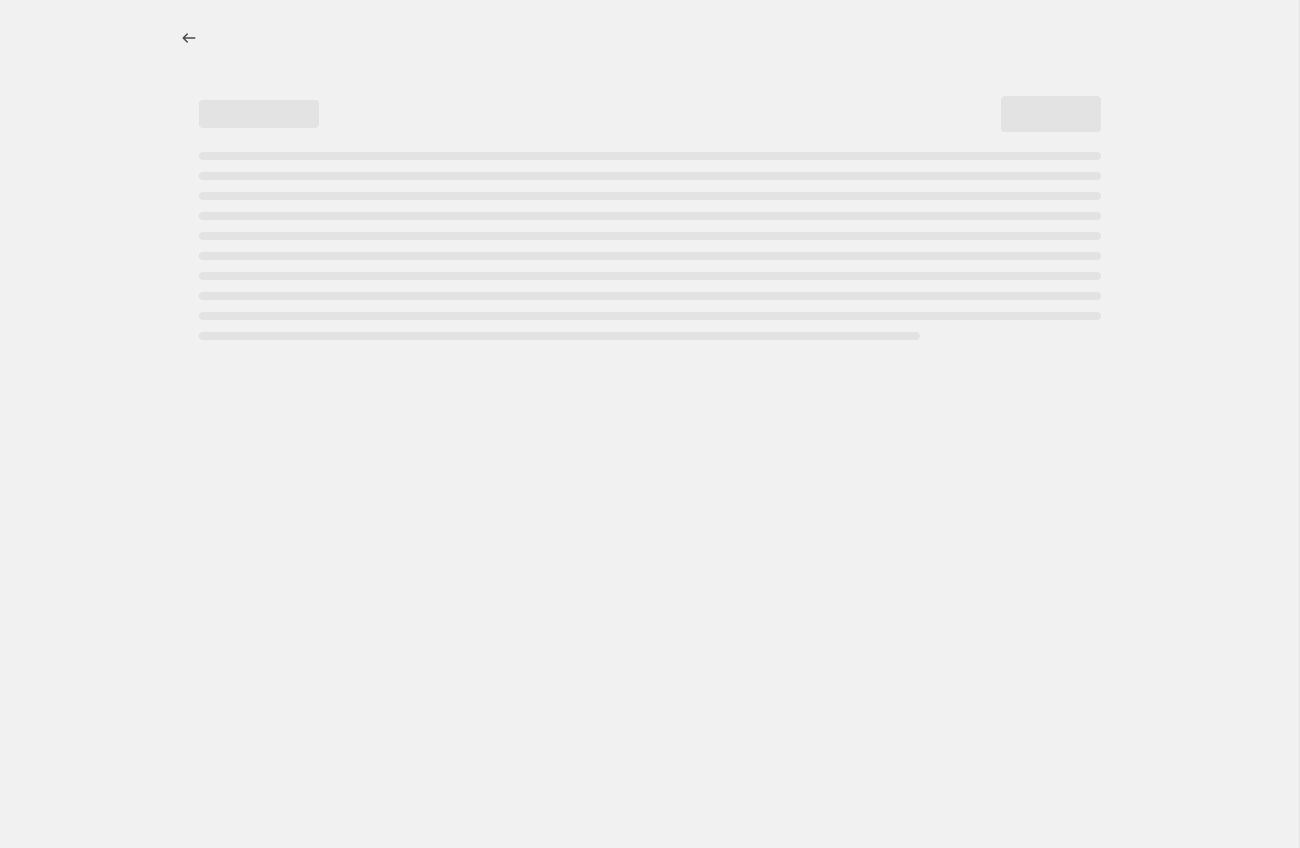 select on "percentage" 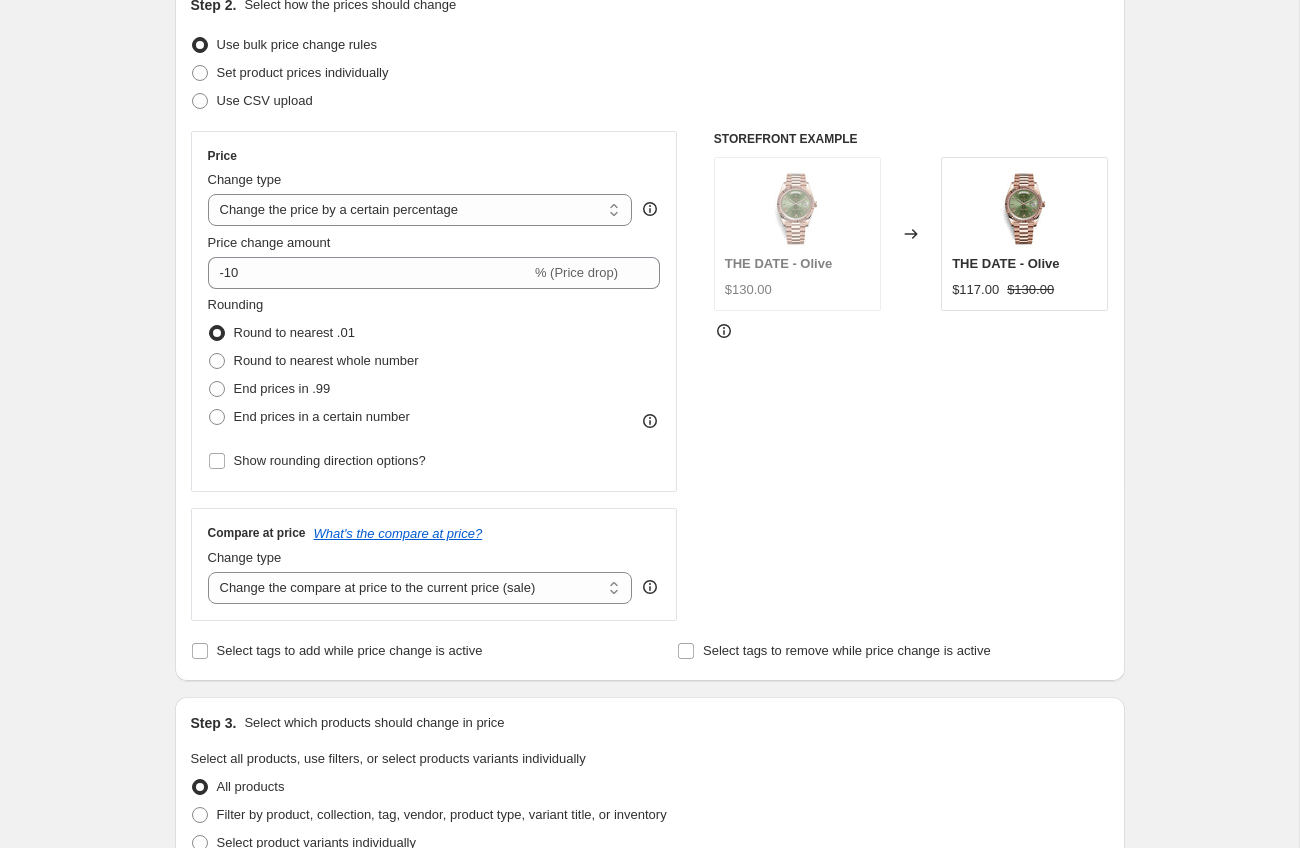 scroll, scrollTop: 238, scrollLeft: 0, axis: vertical 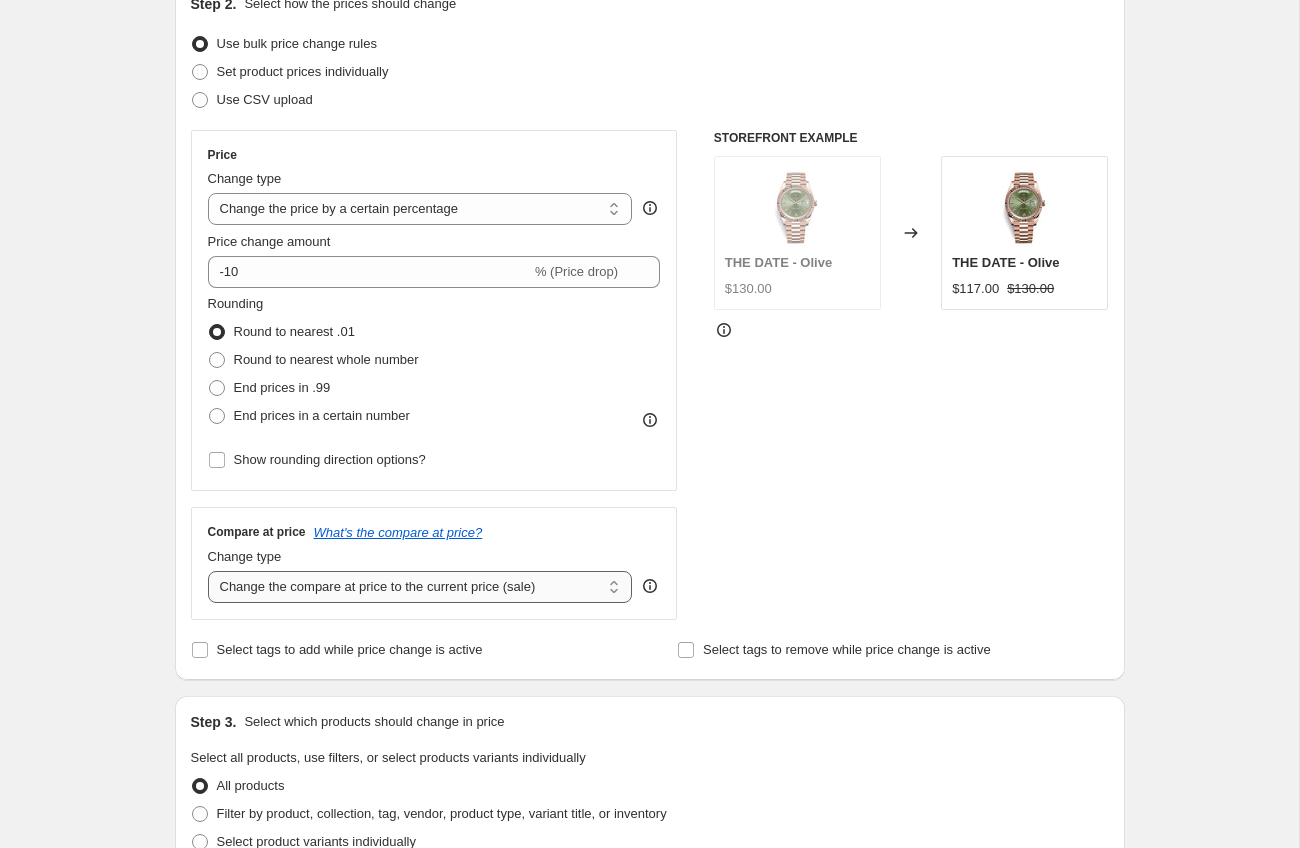 click on "Change the compare at price to the current price (sale) Change the compare at price to a certain amount Change the compare at price by a certain amount Change the compare at price by a certain percentage Change the compare at price by a certain amount relative to the actual price Change the compare at price by a certain percentage relative to the actual price Don't change the compare at price Remove the compare at price" at bounding box center [420, 587] 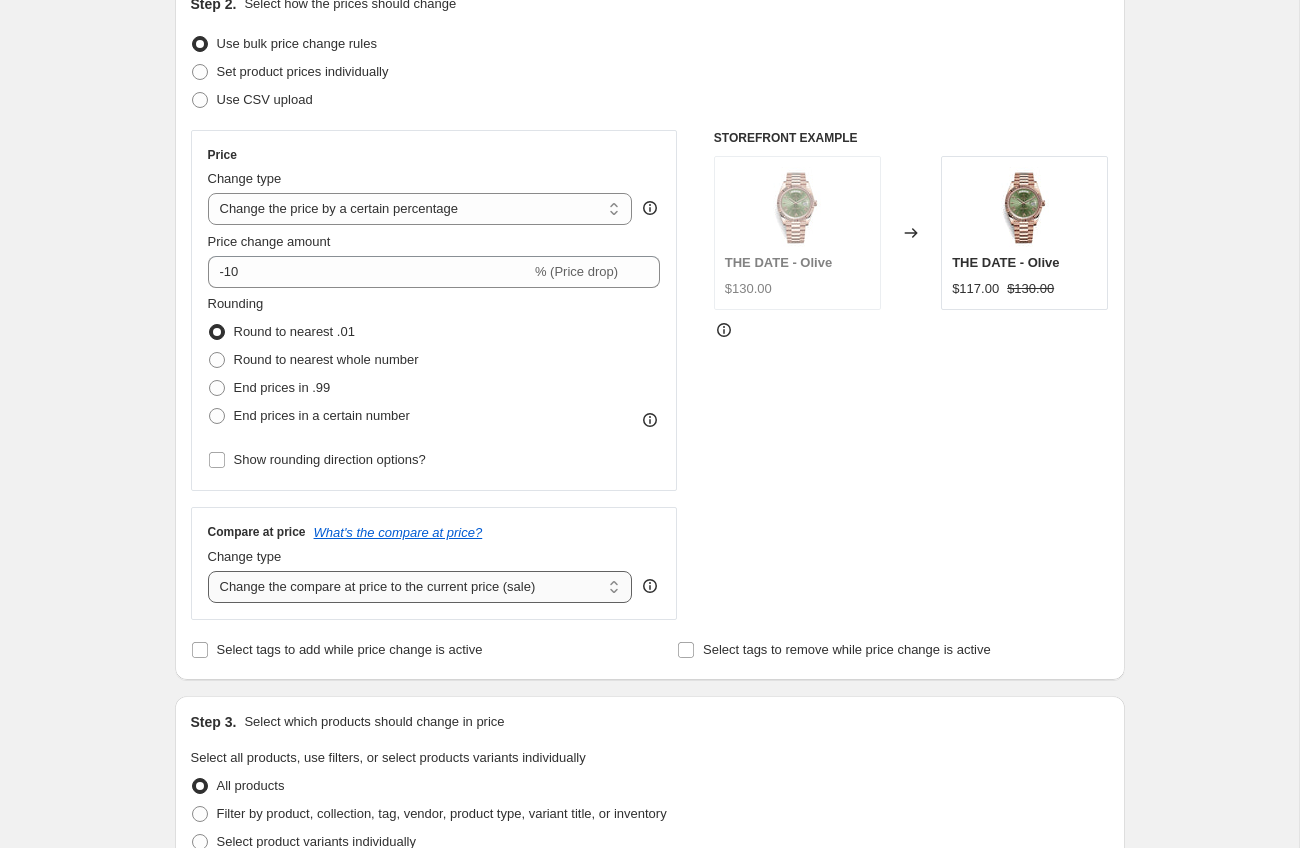 click on "Change the compare at price to the current price (sale) Change the compare at price to a certain amount Change the compare at price by a certain amount Change the compare at price by a certain percentage Change the compare at price by a certain amount relative to the actual price Change the compare at price by a certain percentage relative to the actual price Don't change the compare at price Remove the compare at price" at bounding box center (420, 587) 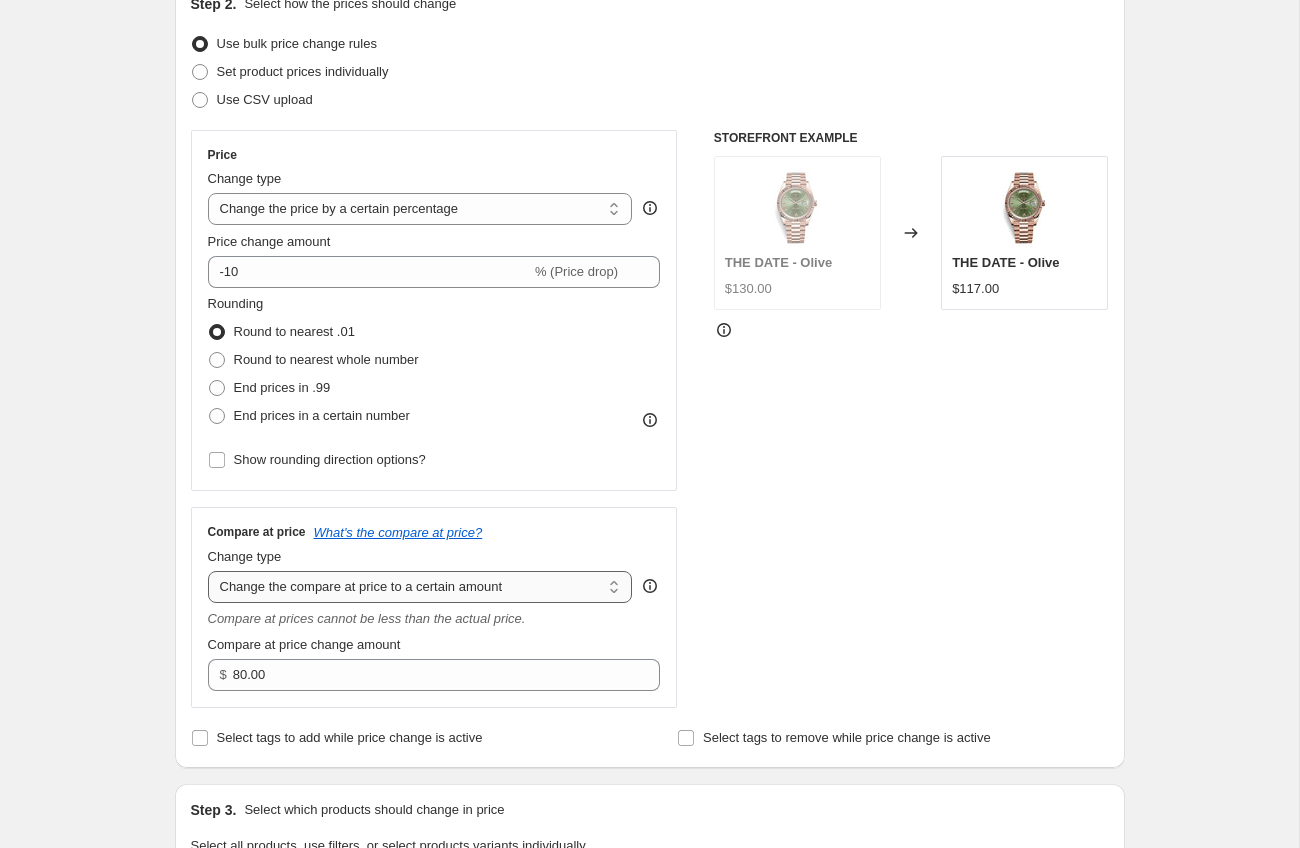 click on "Change the compare at price to the current price (sale) Change the compare at price to a certain amount Change the compare at price by a certain amount Change the compare at price by a certain percentage Change the compare at price by a certain amount relative to the actual price Change the compare at price by a certain percentage relative to the actual price Don't change the compare at price Remove the compare at price" at bounding box center (420, 587) 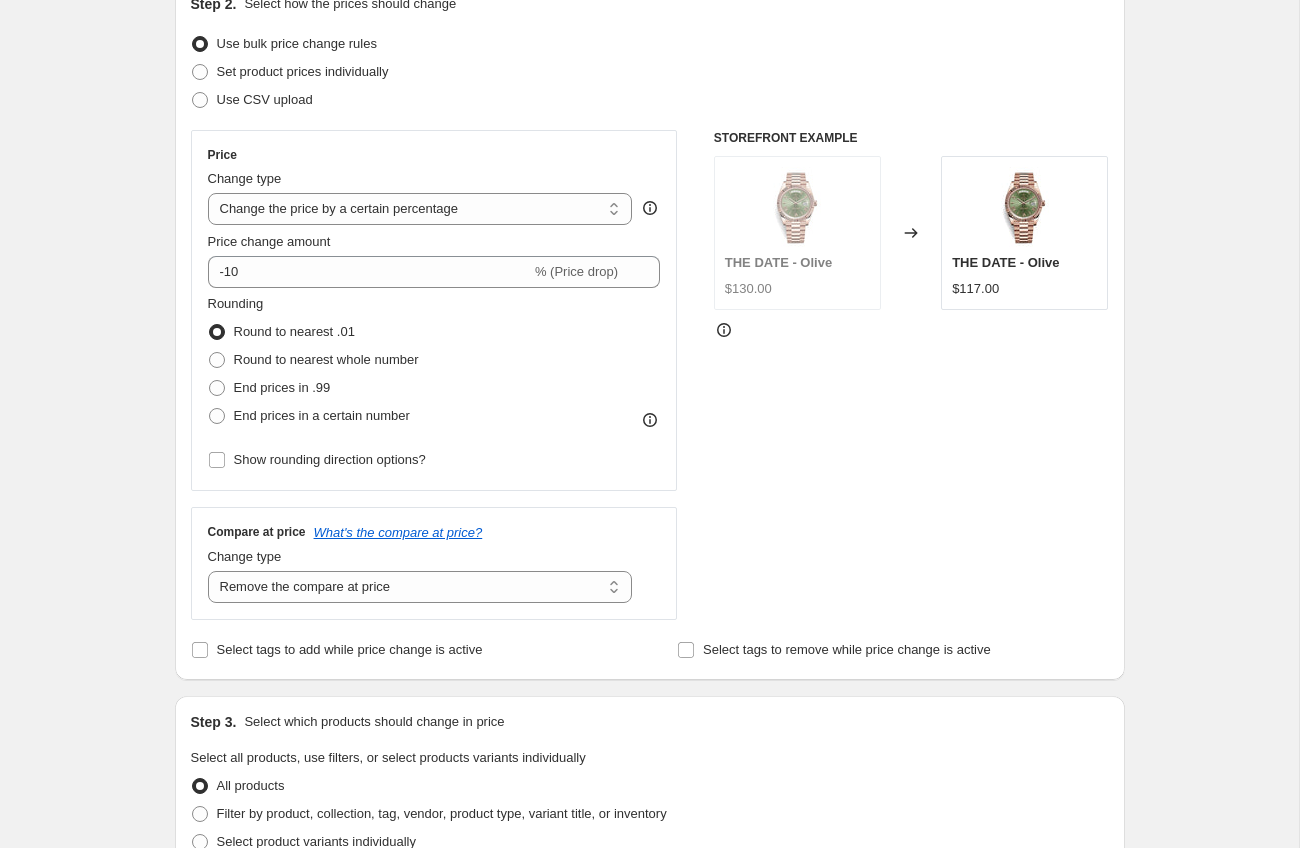 click on "Price Change type Change the price to a certain amount Change the price by a certain amount Change the price by a certain percentage Change the price to the current compare at price (price before sale) Change the price by a certain amount relative to the compare at price Change the price by a certain percentage relative to the compare at price Don't change the price Change the price by a certain percentage relative to the cost per item Change price to certain cost margin Change the price by a certain percentage Price change amount -10 % (Price drop) Rounding Round to nearest .01 Round to nearest whole number End prices in .99 End prices in a certain number Show rounding direction options?" at bounding box center (434, 310) 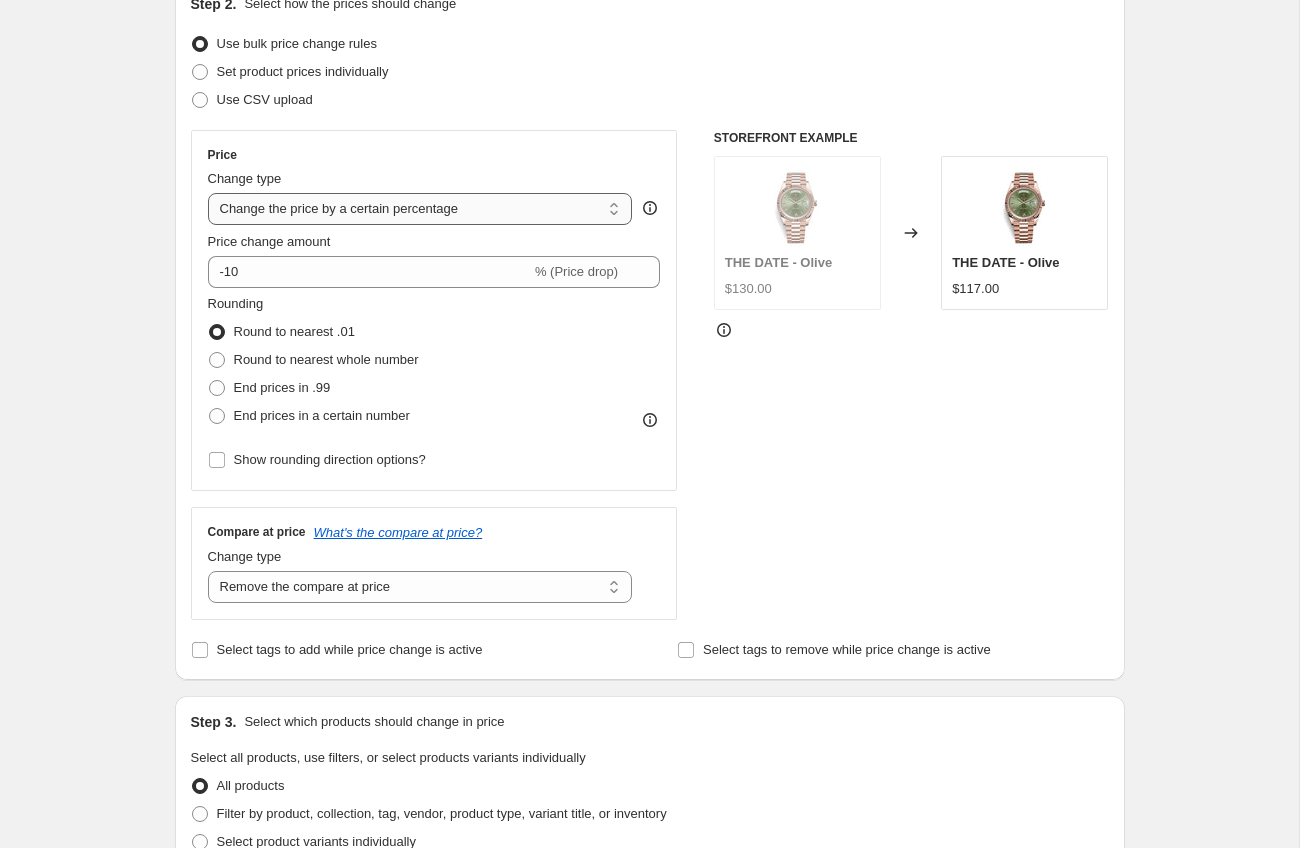 click on "Change the price to a certain amount Change the price by a certain amount Change the price by a certain percentage Change the price to the current compare at price (price before sale) Change the price by a certain amount relative to the compare at price Change the price by a certain percentage relative to the compare at price Don't change the price Change the price by a certain percentage relative to the cost per item Change price to certain cost margin" at bounding box center [420, 209] 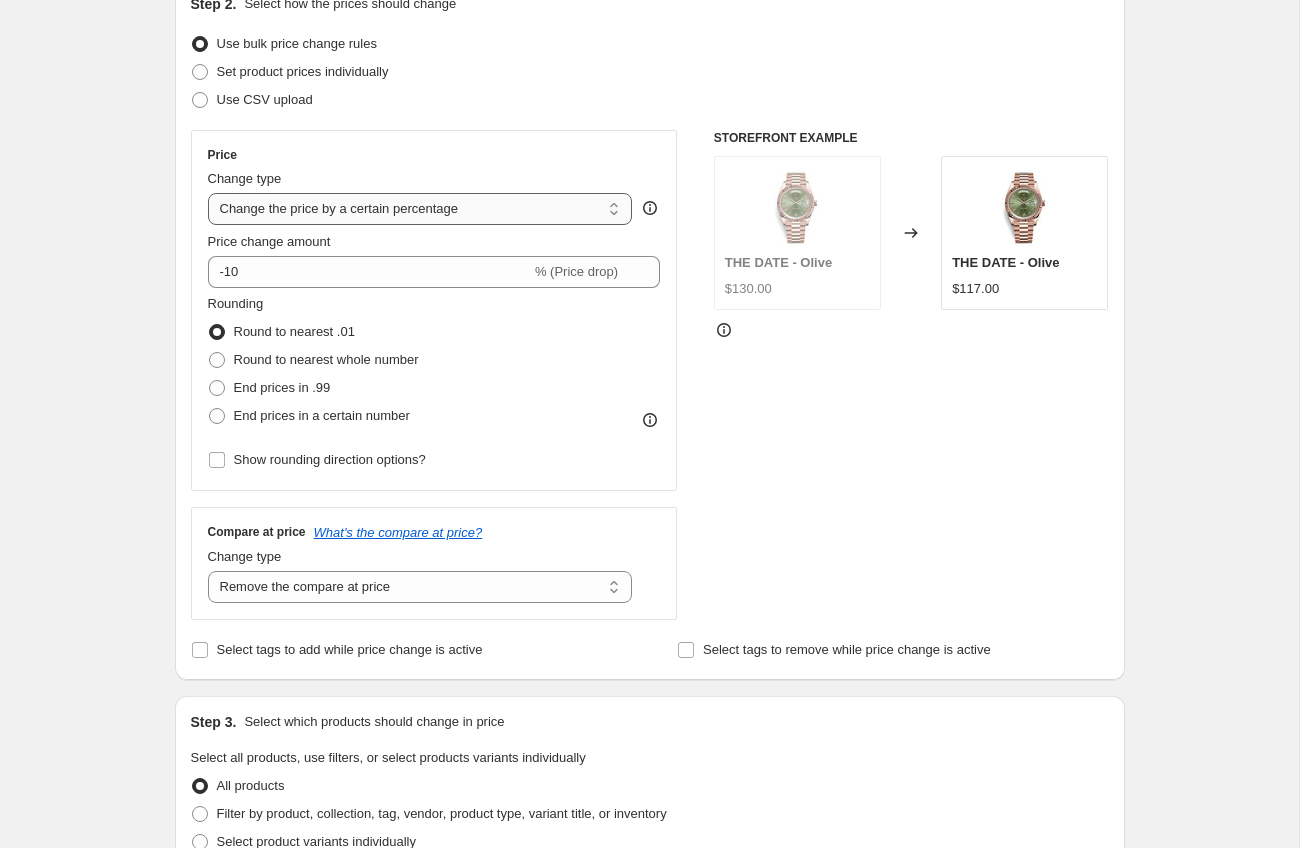 select on "to" 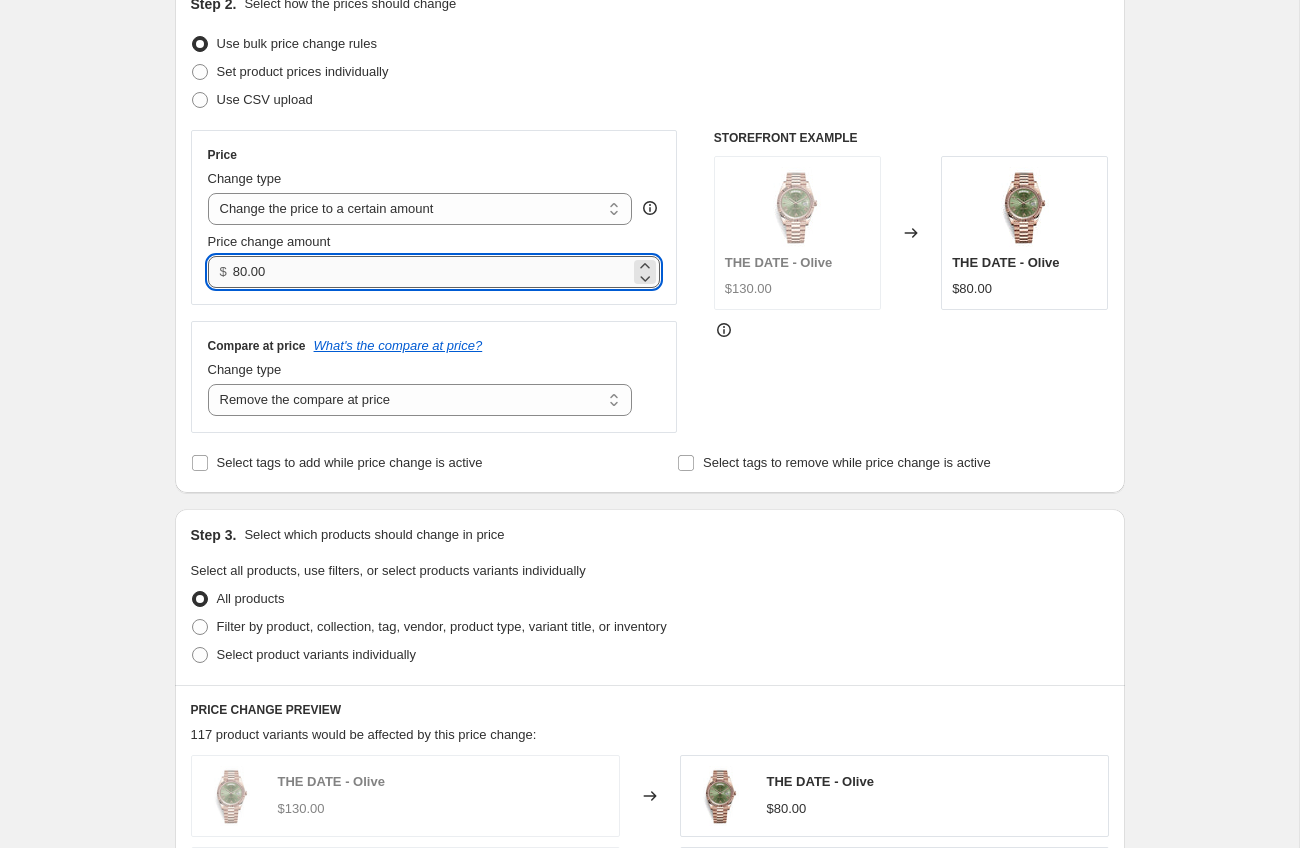 click on "80.00" at bounding box center [431, 272] 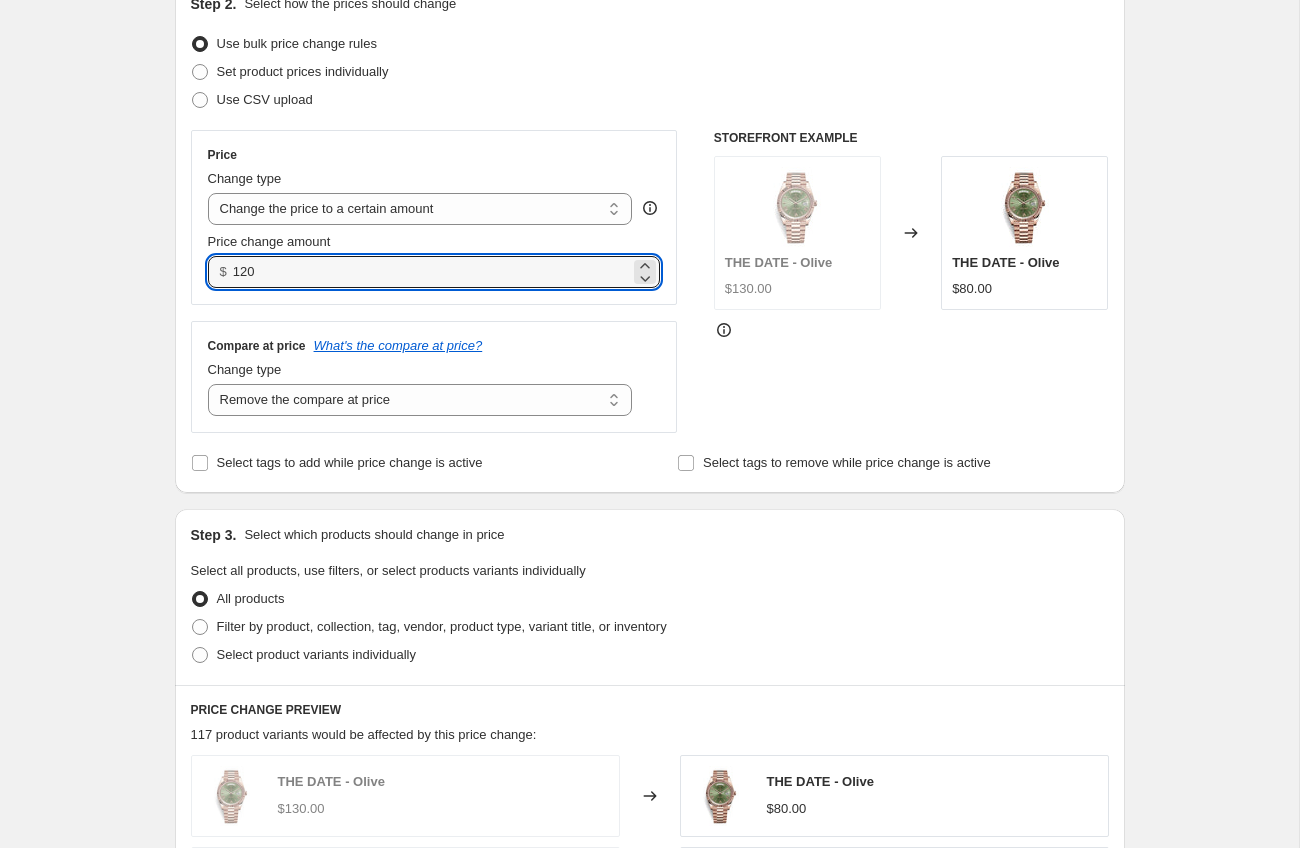 type on "120.00" 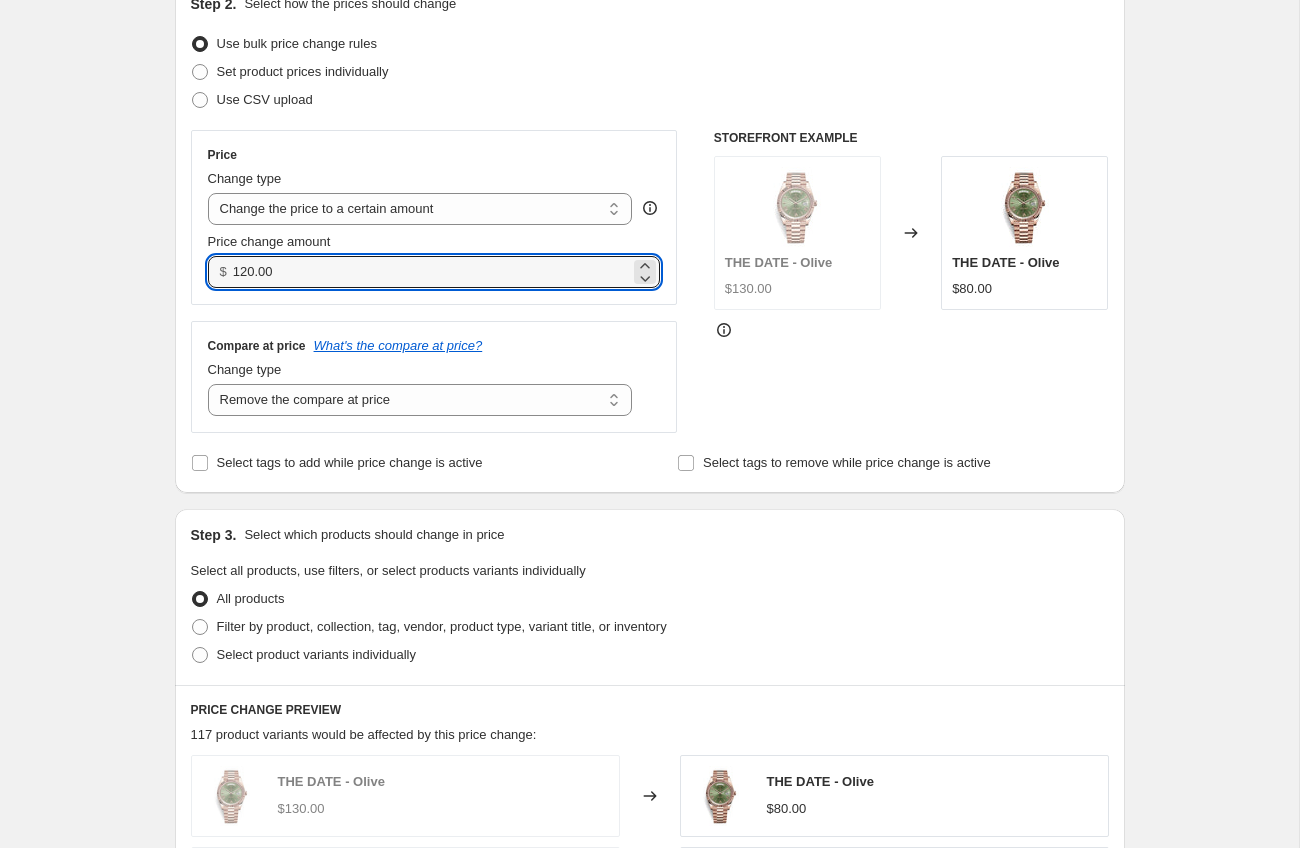 click on "Step 2. Select how the prices should change Use bulk price change rules Set product prices individually Use CSV upload Price Change type Change the price to a certain amount Change the price by a certain amount Change the price by a certain percentage Change the price to the current compare at price (price before sale) Change the price by a certain amount relative to the compare at price Change the price by a certain percentage relative to the compare at price Don't change the price Change the price by a certain percentage relative to the cost per item Change price to certain cost margin Change the price to a certain amount Price change amount $ 120.00 Compare at price What's the compare at price? Change type Change the compare at price to the current price (sale) Change the compare at price to a certain amount Change the compare at price by a certain amount Change the compare at price by a certain percentage Change the compare at price by a certain amount relative to the actual price STOREFRONT EXAMPLE" at bounding box center [650, 235] 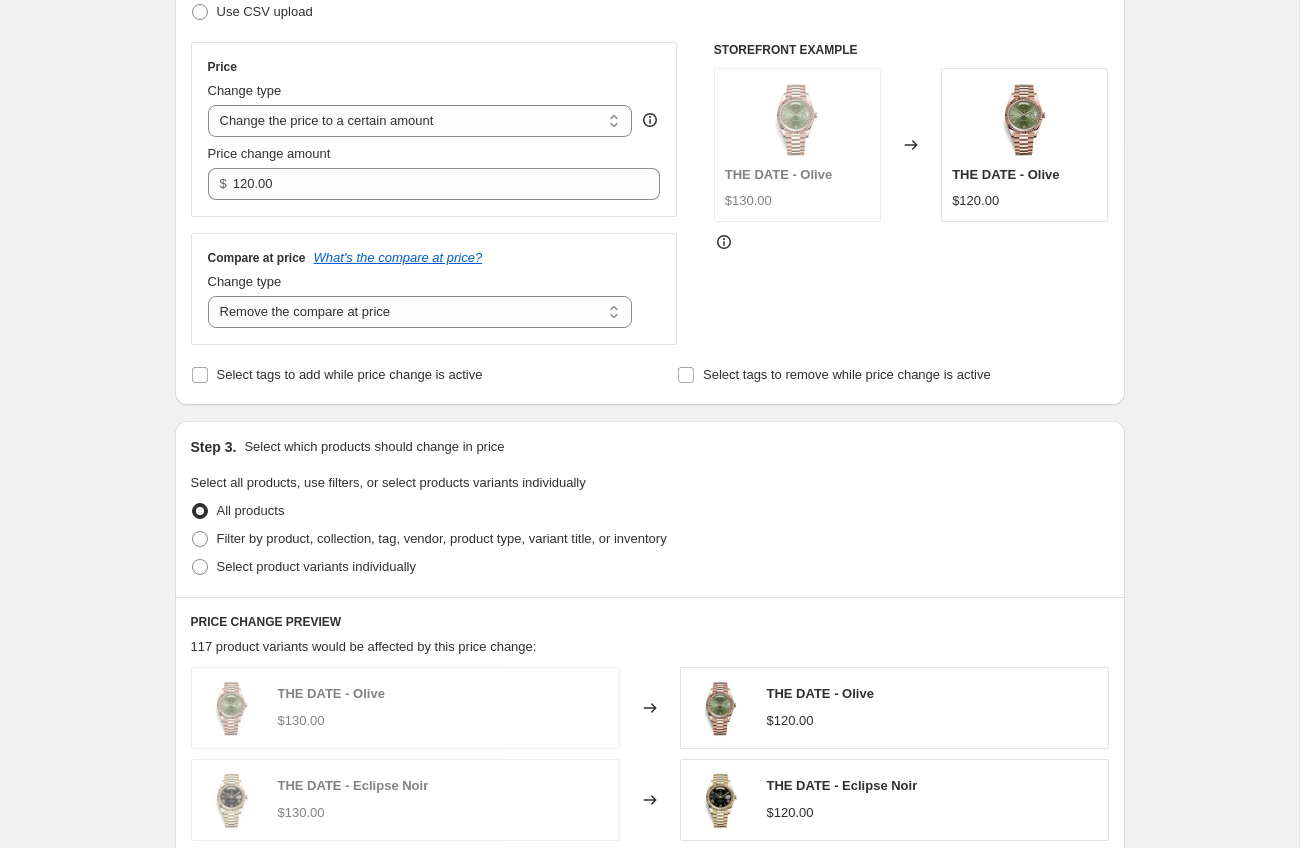 scroll, scrollTop: 348, scrollLeft: 0, axis: vertical 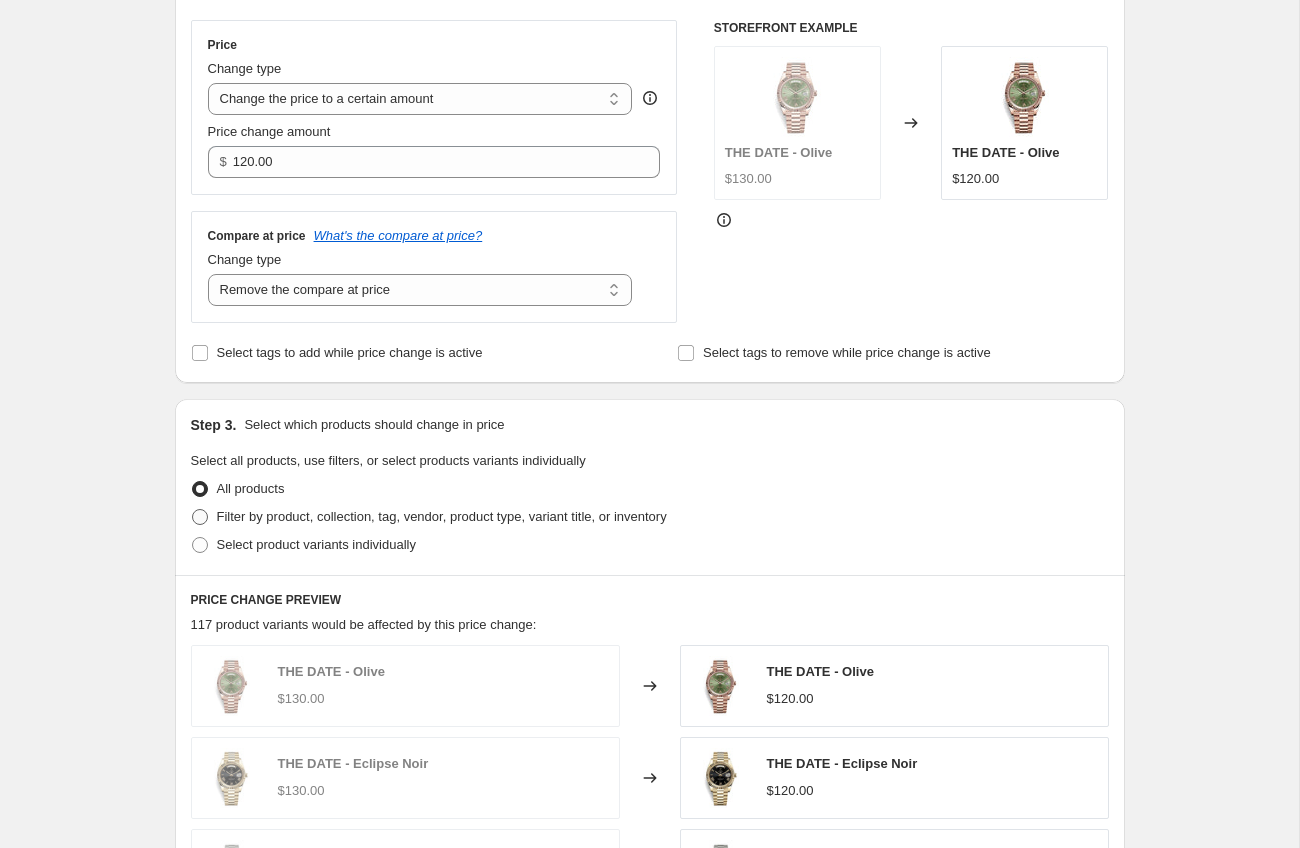 click on "Filter by product, collection, tag, vendor, product type, variant title, or inventory" at bounding box center [442, 516] 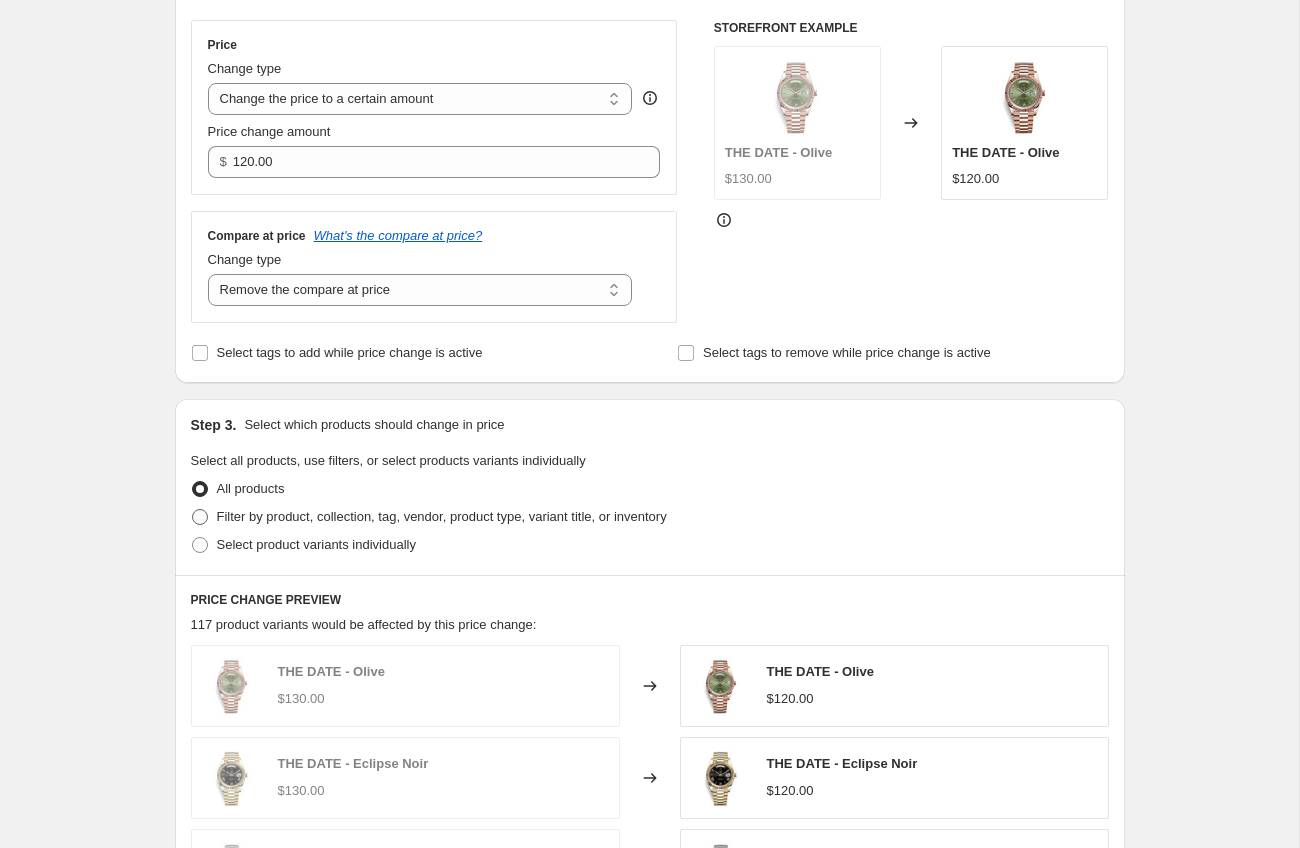 radio on "true" 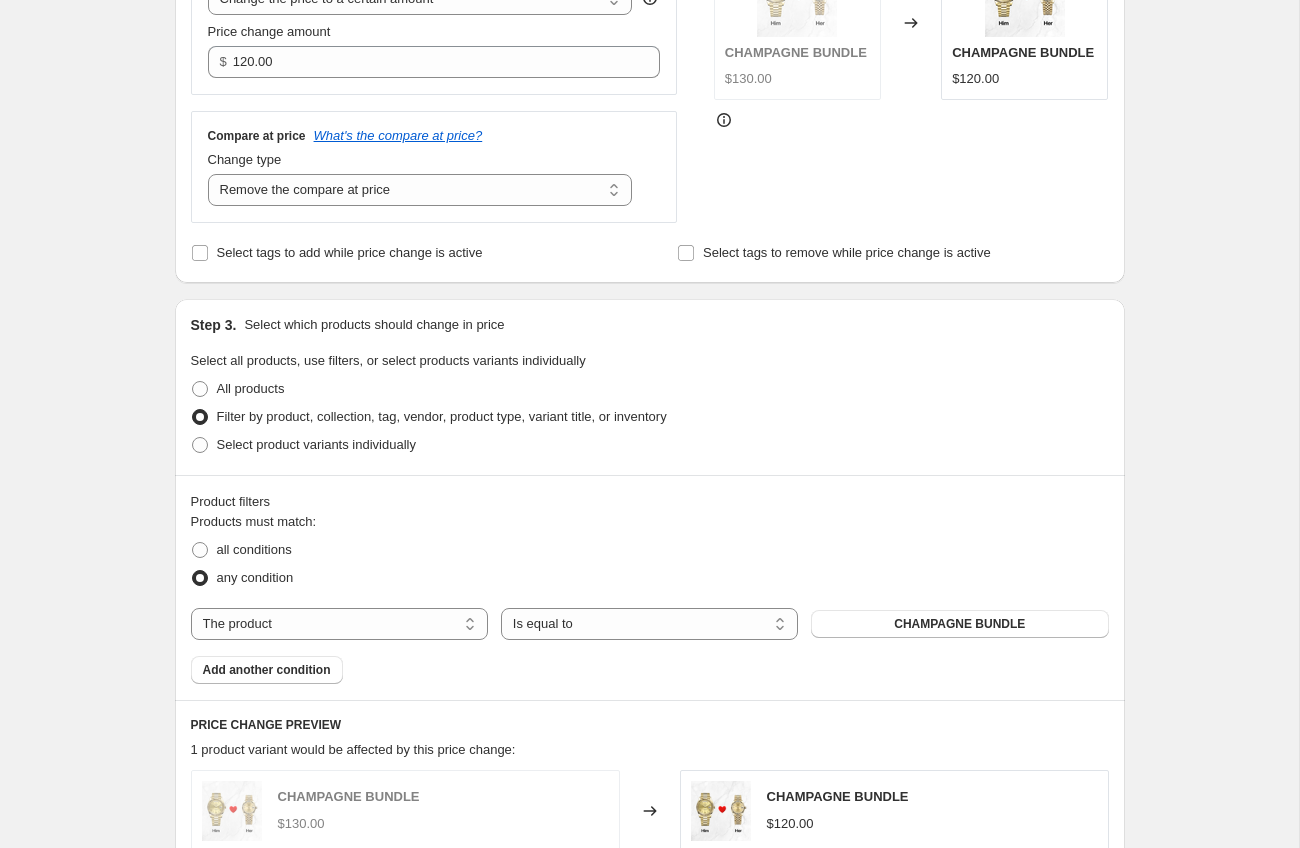 scroll, scrollTop: 469, scrollLeft: 0, axis: vertical 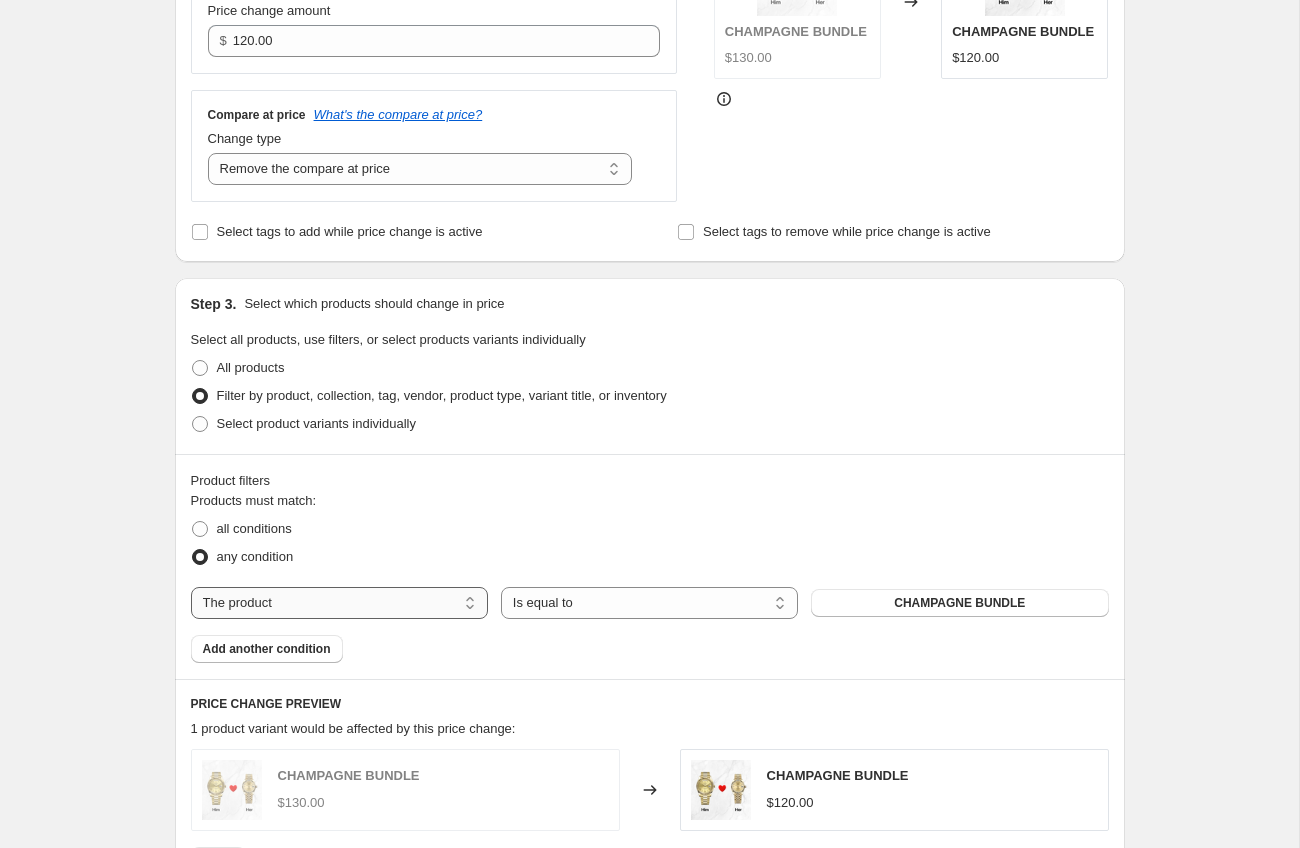 click on "The product The product's collection The product's tag The product's vendor The product's status The variant's title Inventory quantity" at bounding box center [339, 603] 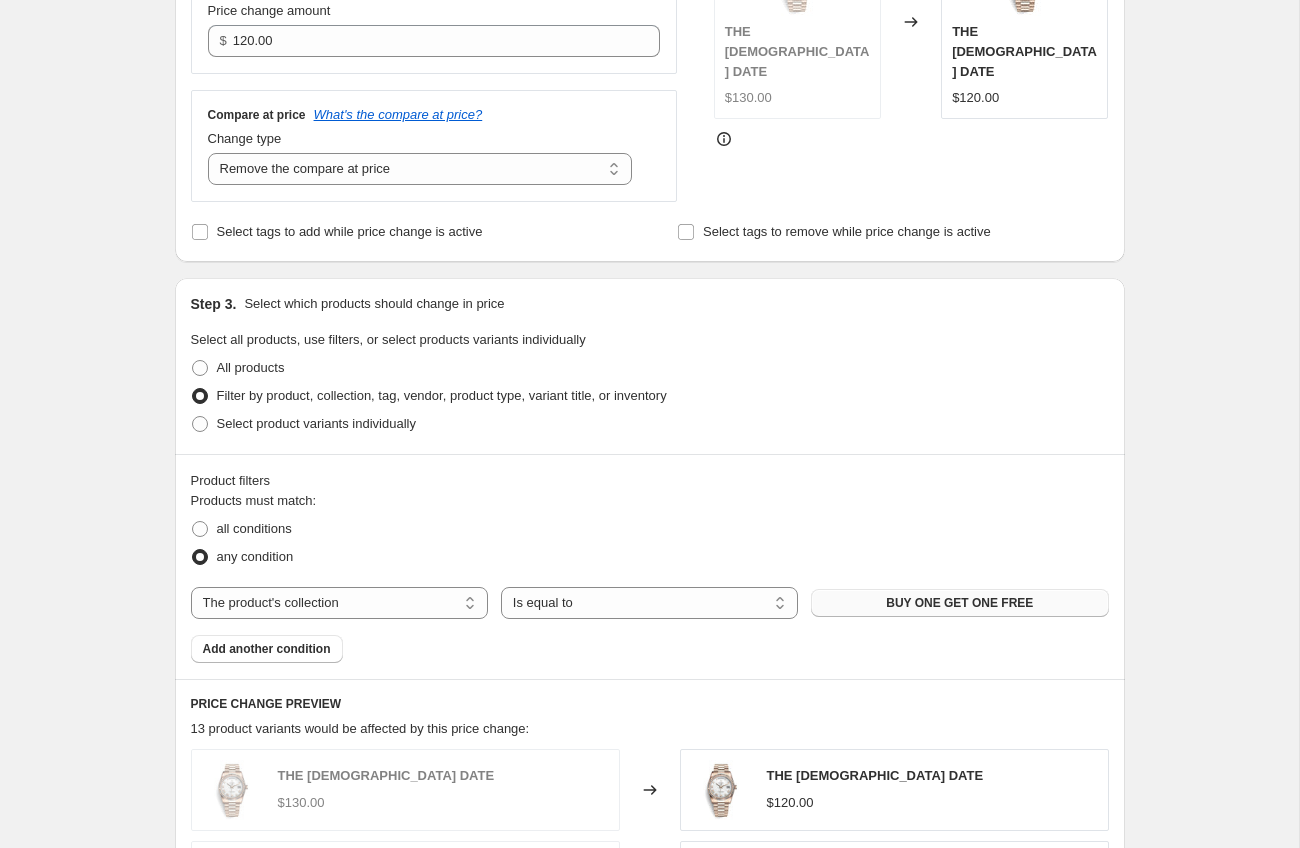 click on "BUY ONE GET ONE FREE" at bounding box center [959, 603] 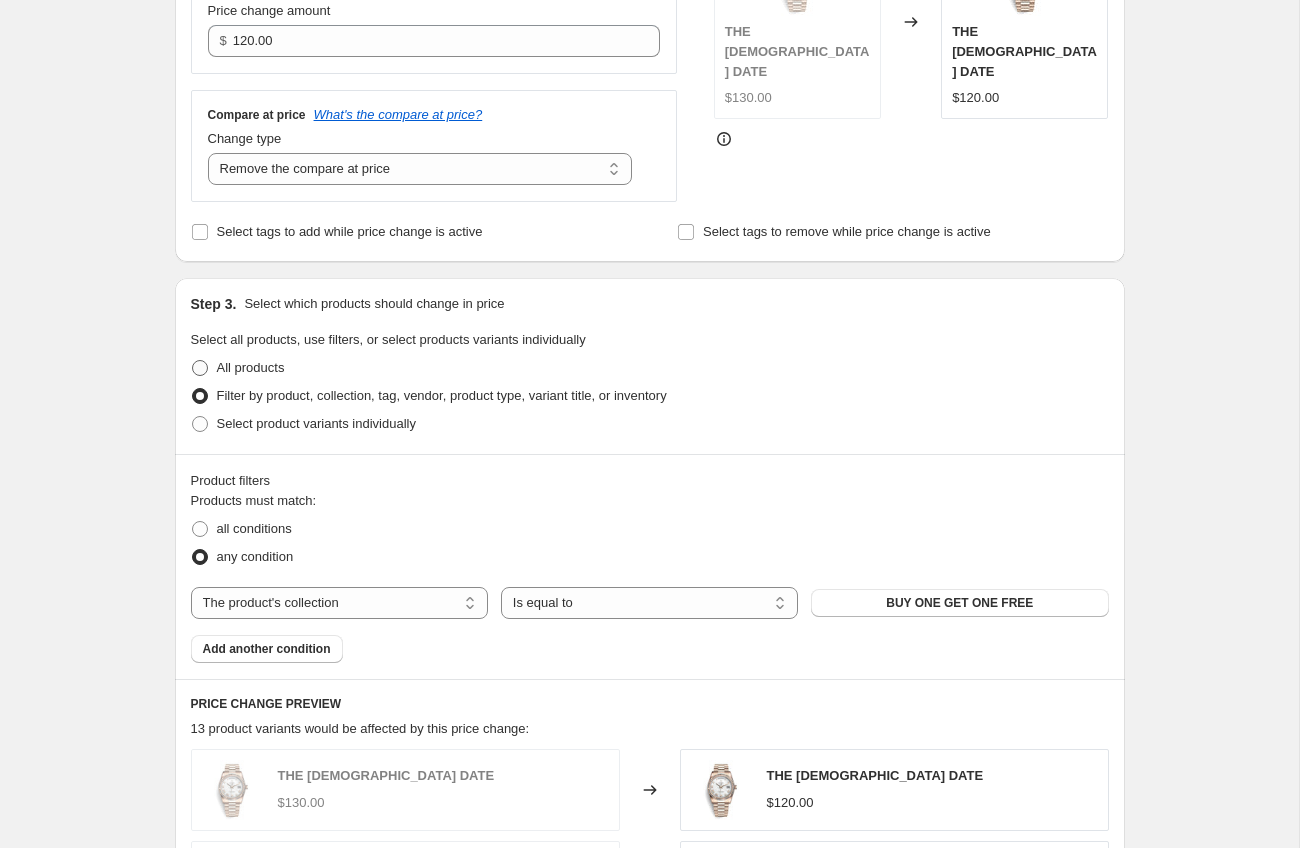 click on "All products" at bounding box center (238, 368) 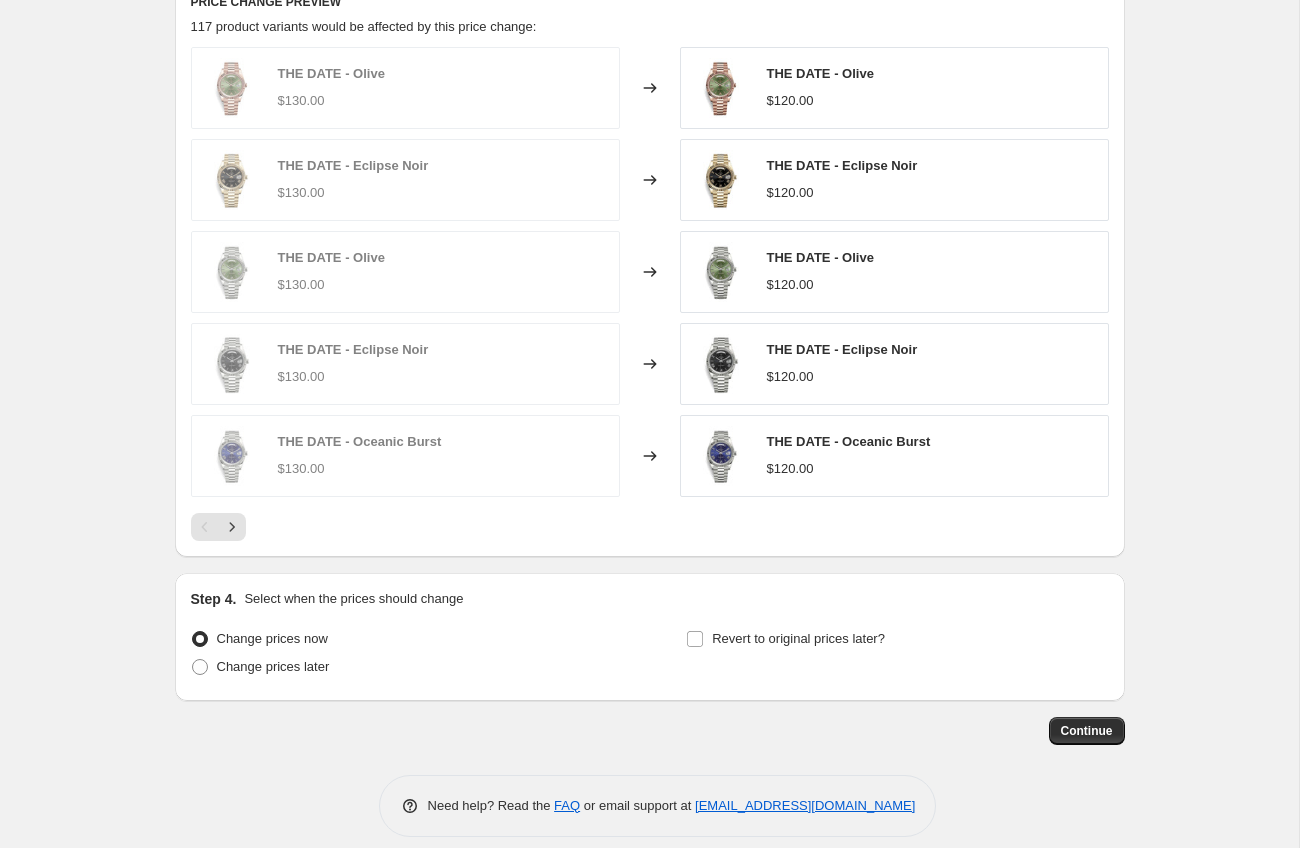 scroll, scrollTop: 964, scrollLeft: 0, axis: vertical 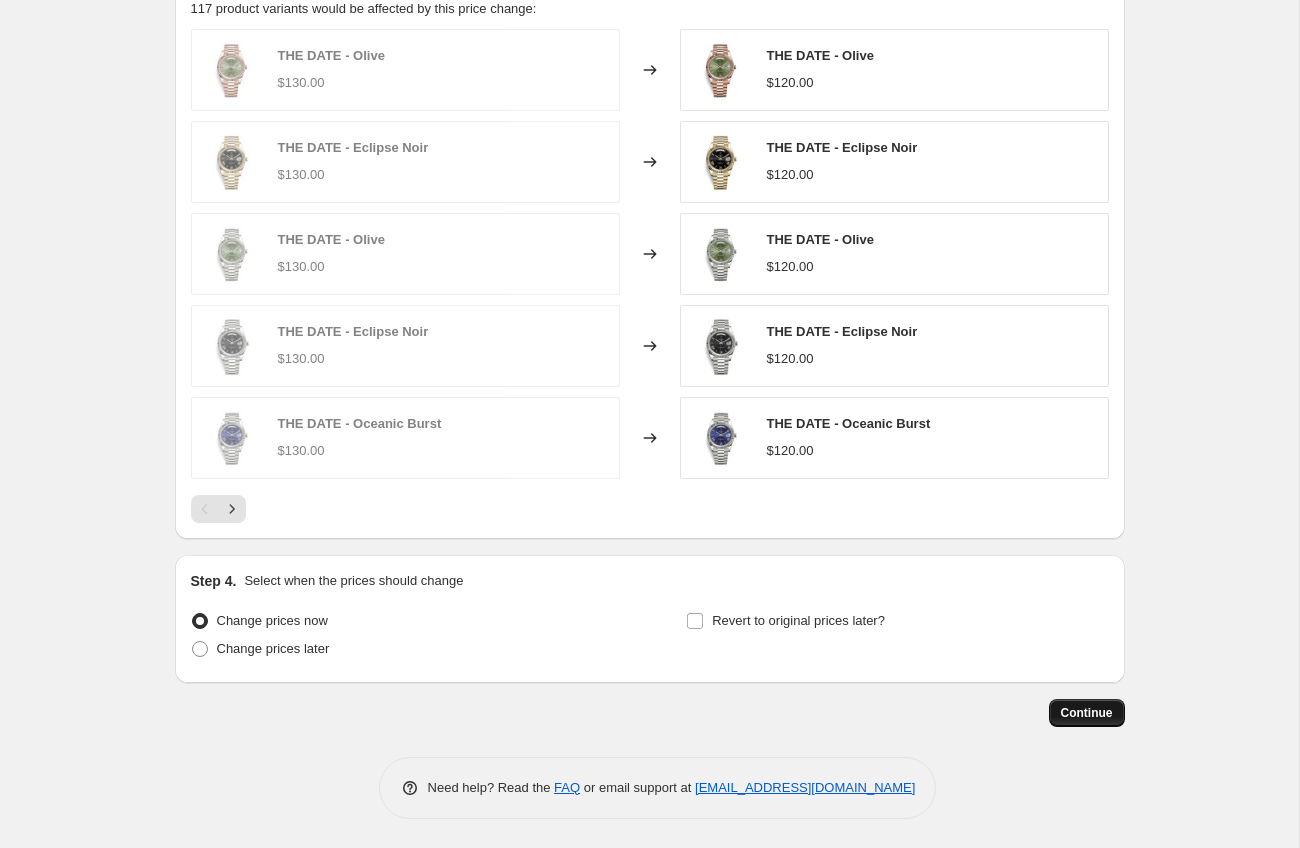 click on "Continue" at bounding box center (1087, 713) 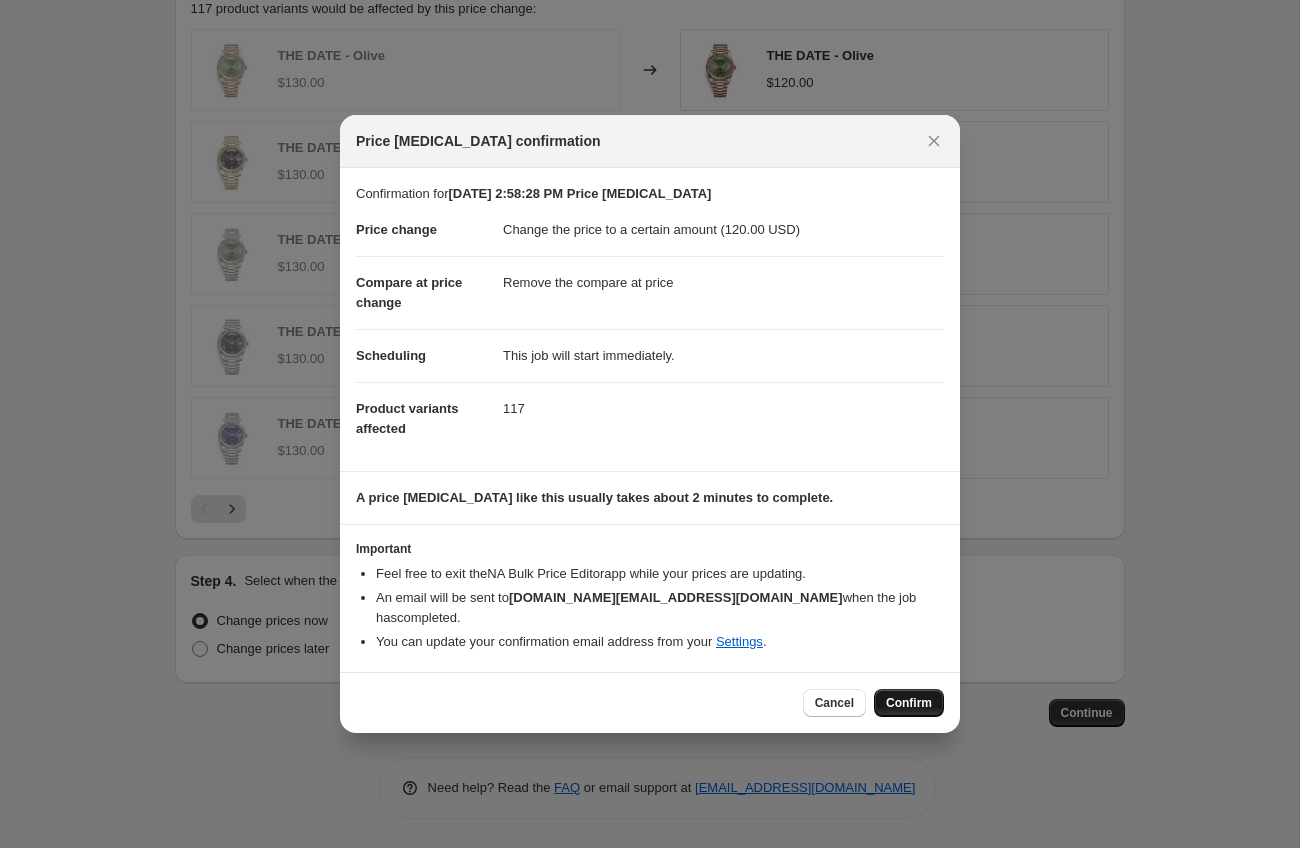 click on "Confirm" at bounding box center [909, 703] 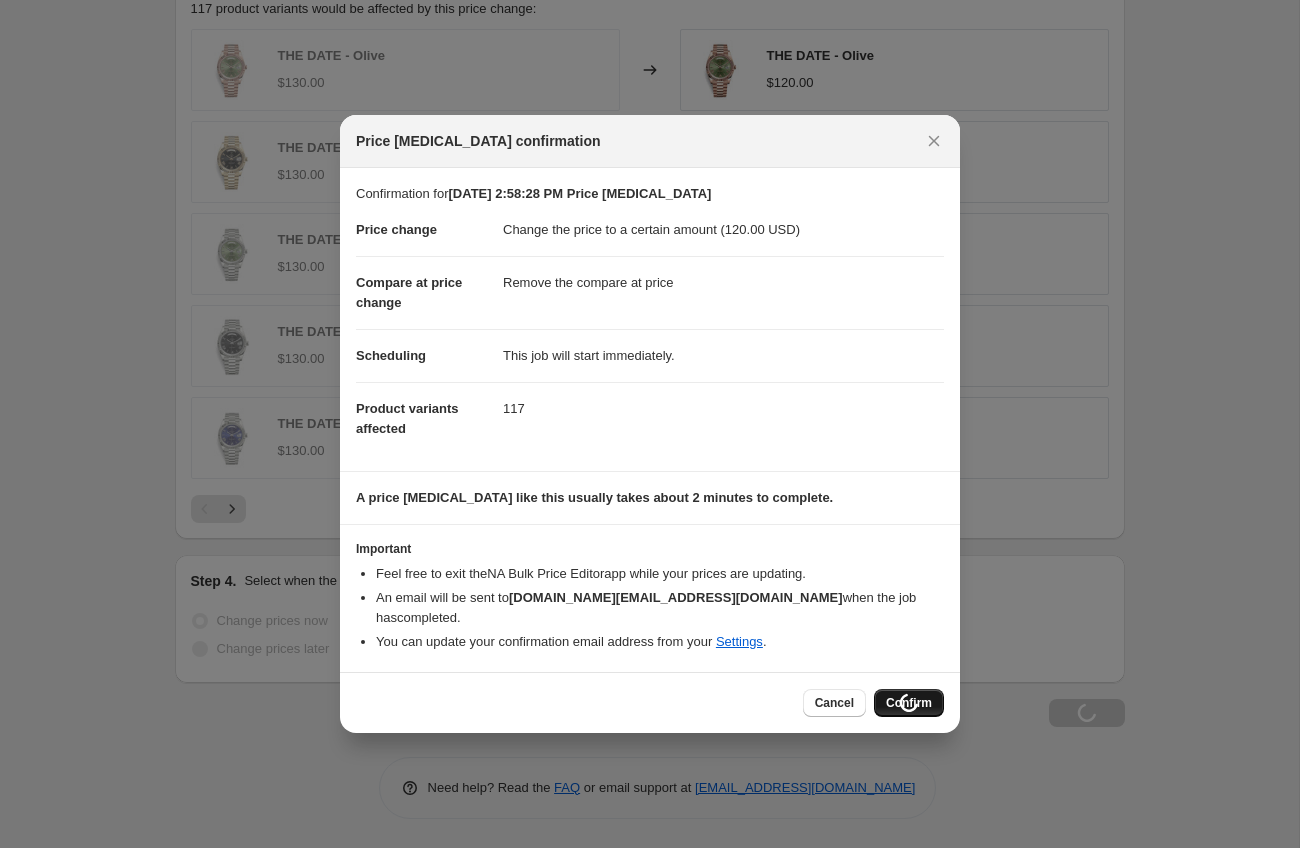 scroll, scrollTop: 1032, scrollLeft: 0, axis: vertical 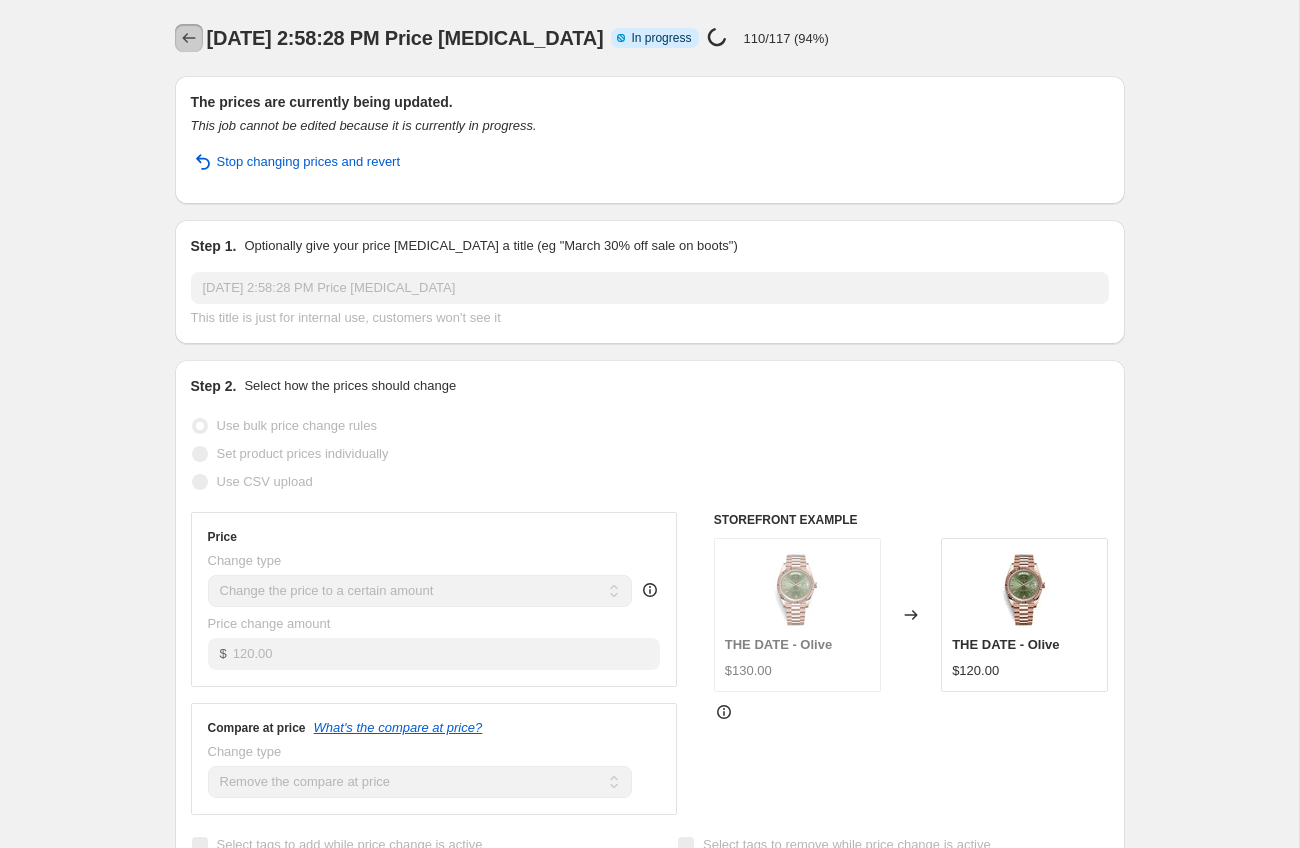 click at bounding box center [189, 38] 